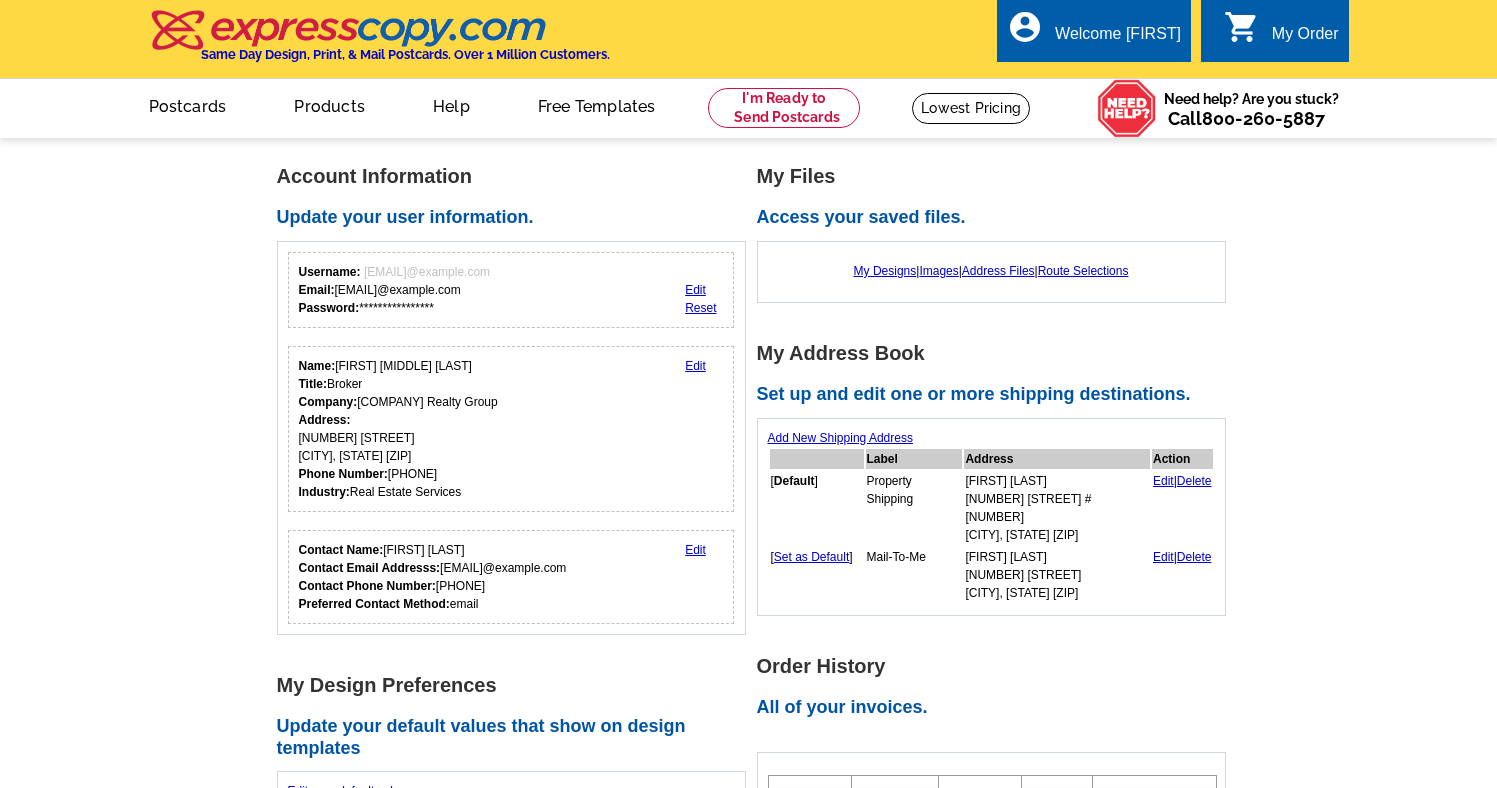 scroll, scrollTop: 0, scrollLeft: 0, axis: both 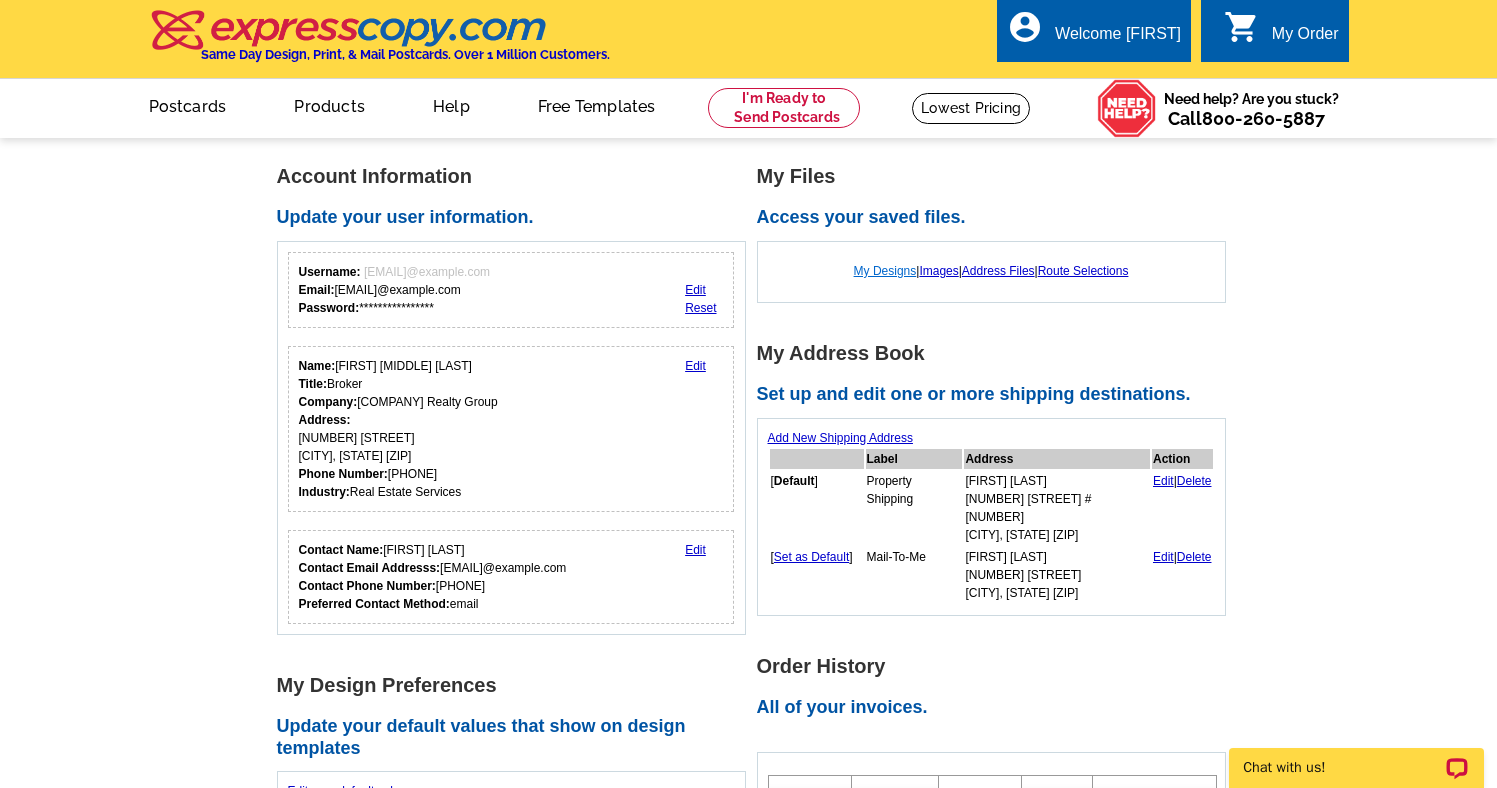 click on "My Designs" at bounding box center [885, 271] 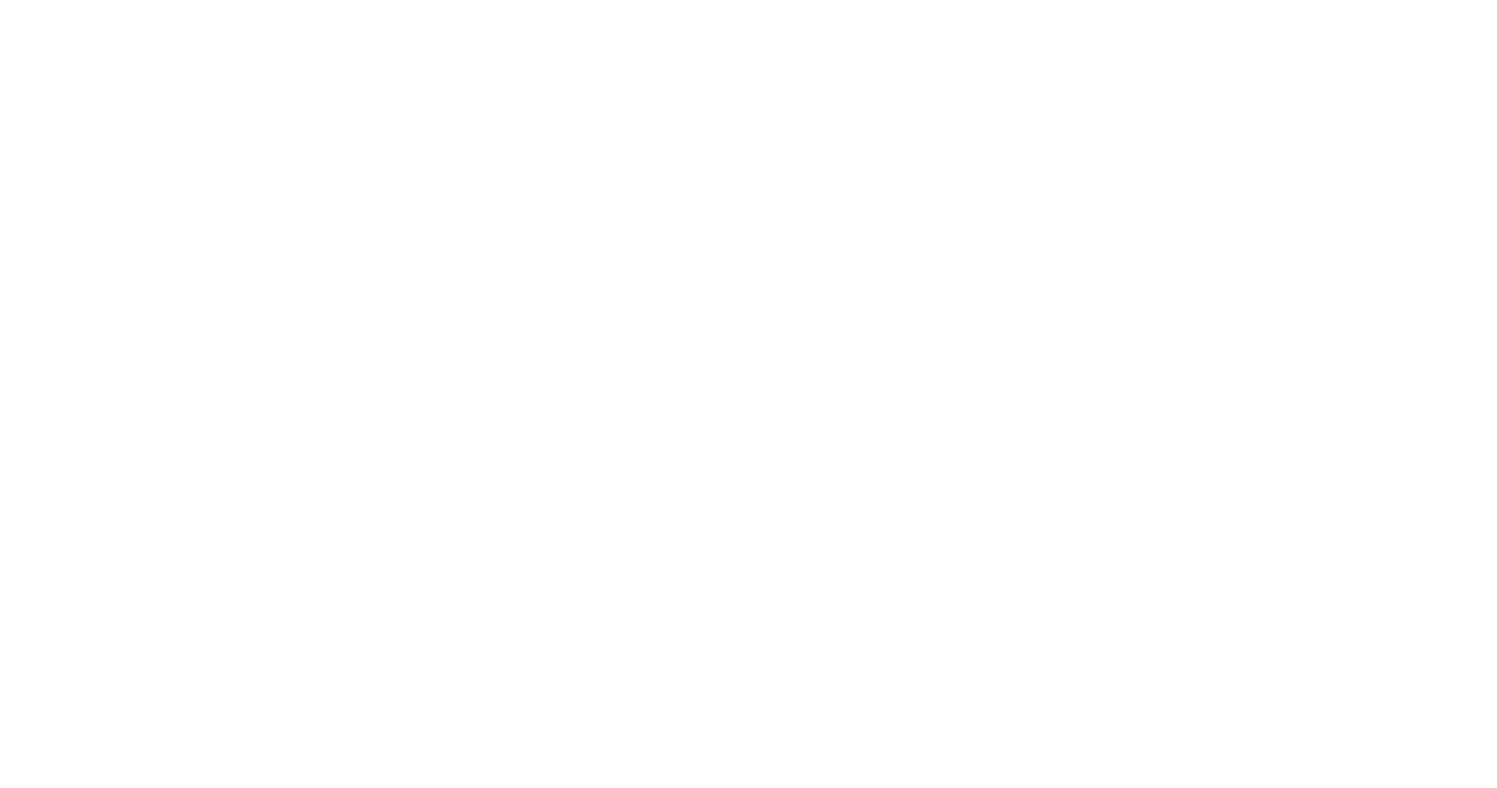 scroll, scrollTop: 0, scrollLeft: 0, axis: both 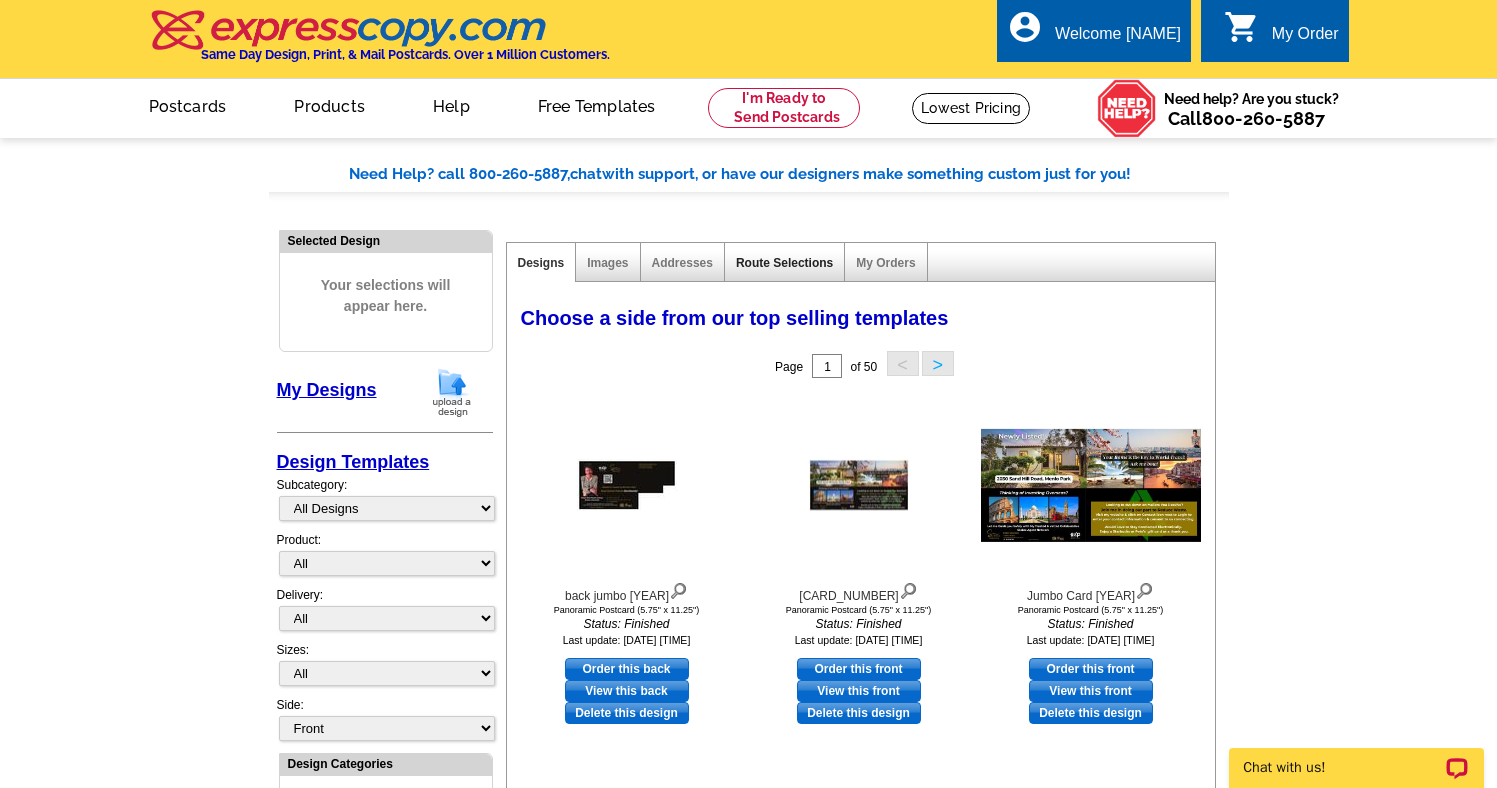 click on "Route Selections" at bounding box center (784, 263) 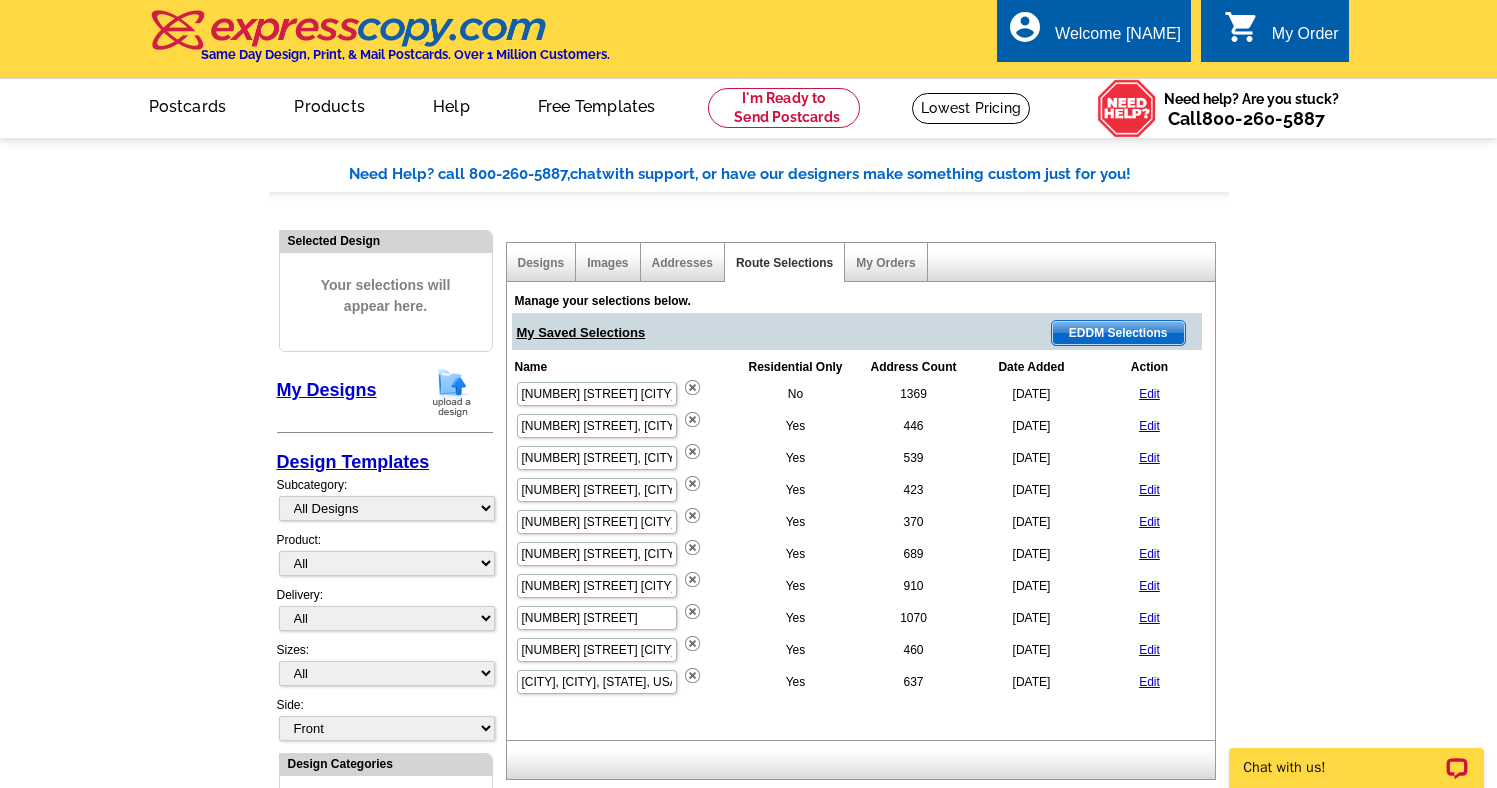 click on "EDDM Selections" at bounding box center [1118, 333] 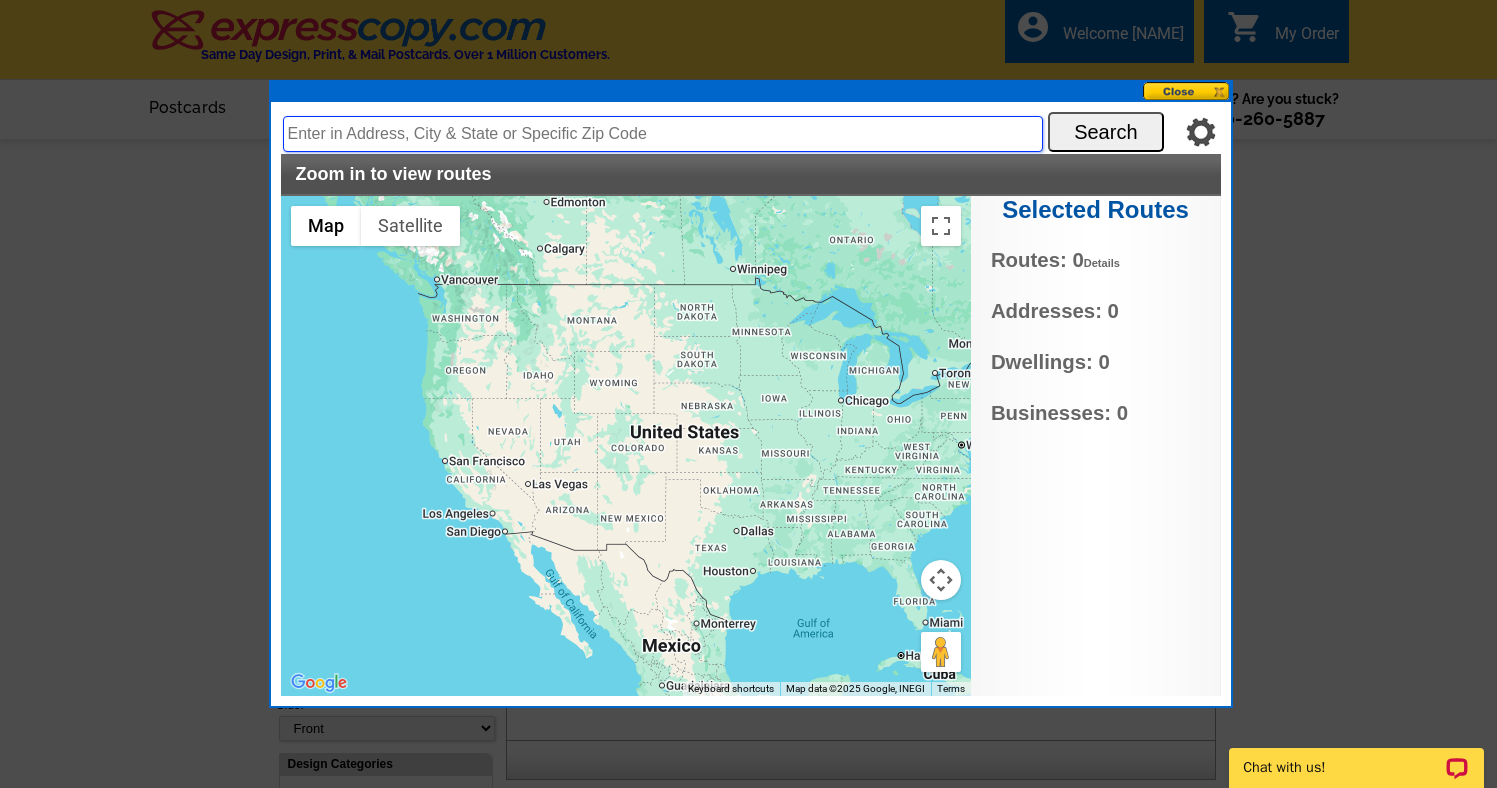 click at bounding box center (663, 134) 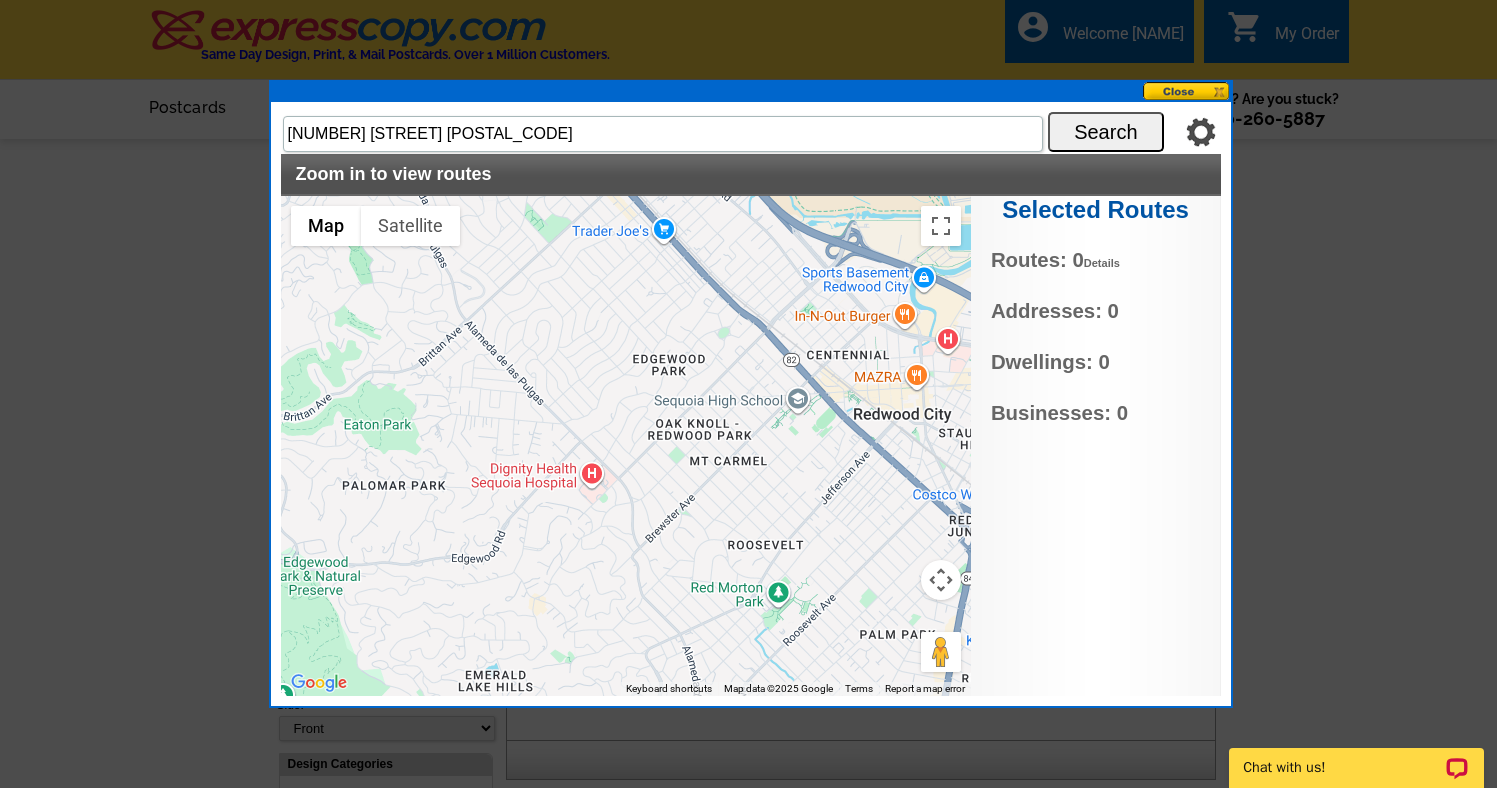 click on "Search" at bounding box center (1106, 132) 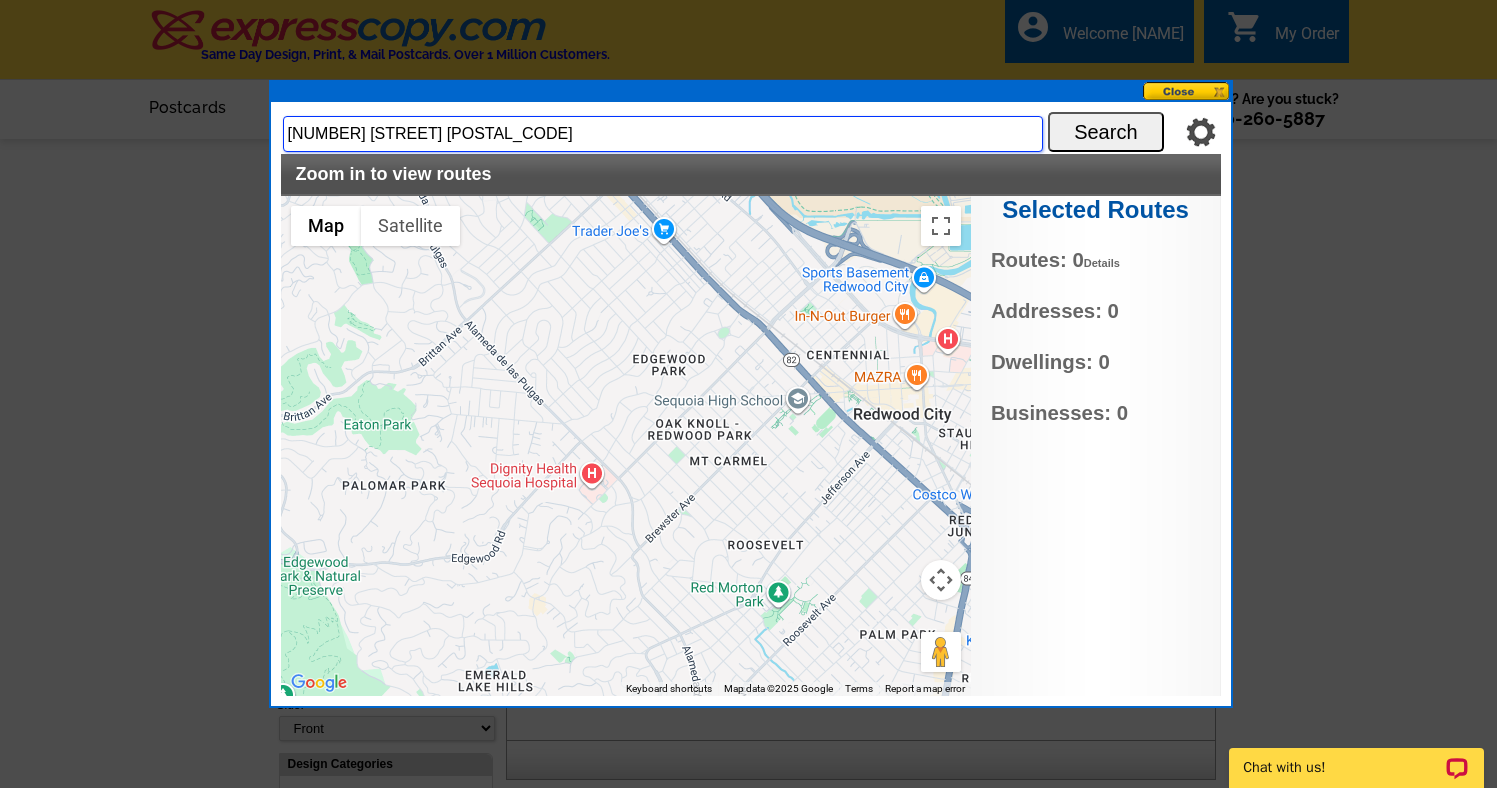 click on "[NUMBER] [STREET] [POSTAL_CODE]" at bounding box center (663, 134) 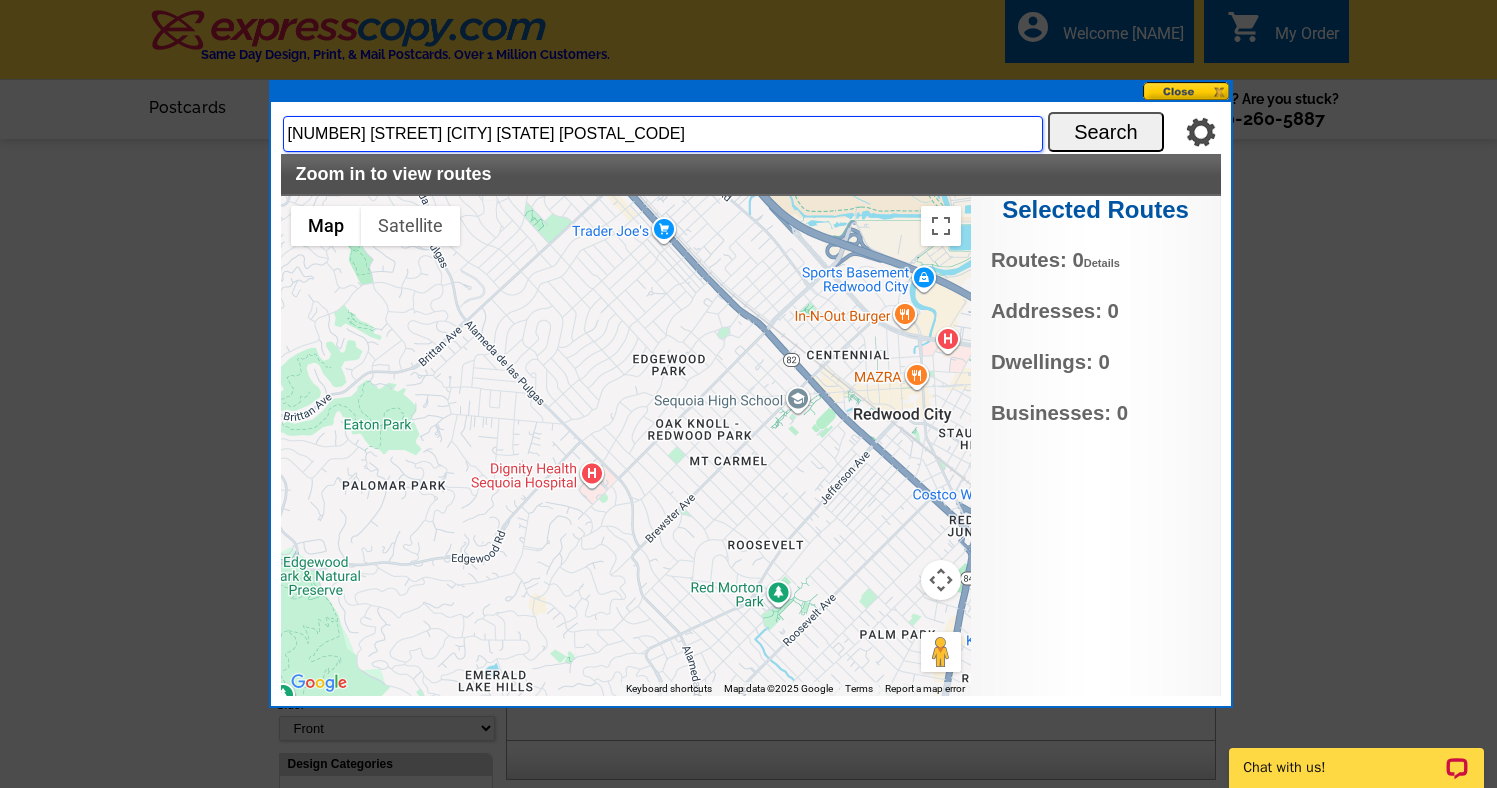 type on "[NUMBER] [STREET] [CITY] [STATE] [POSTAL_CODE]" 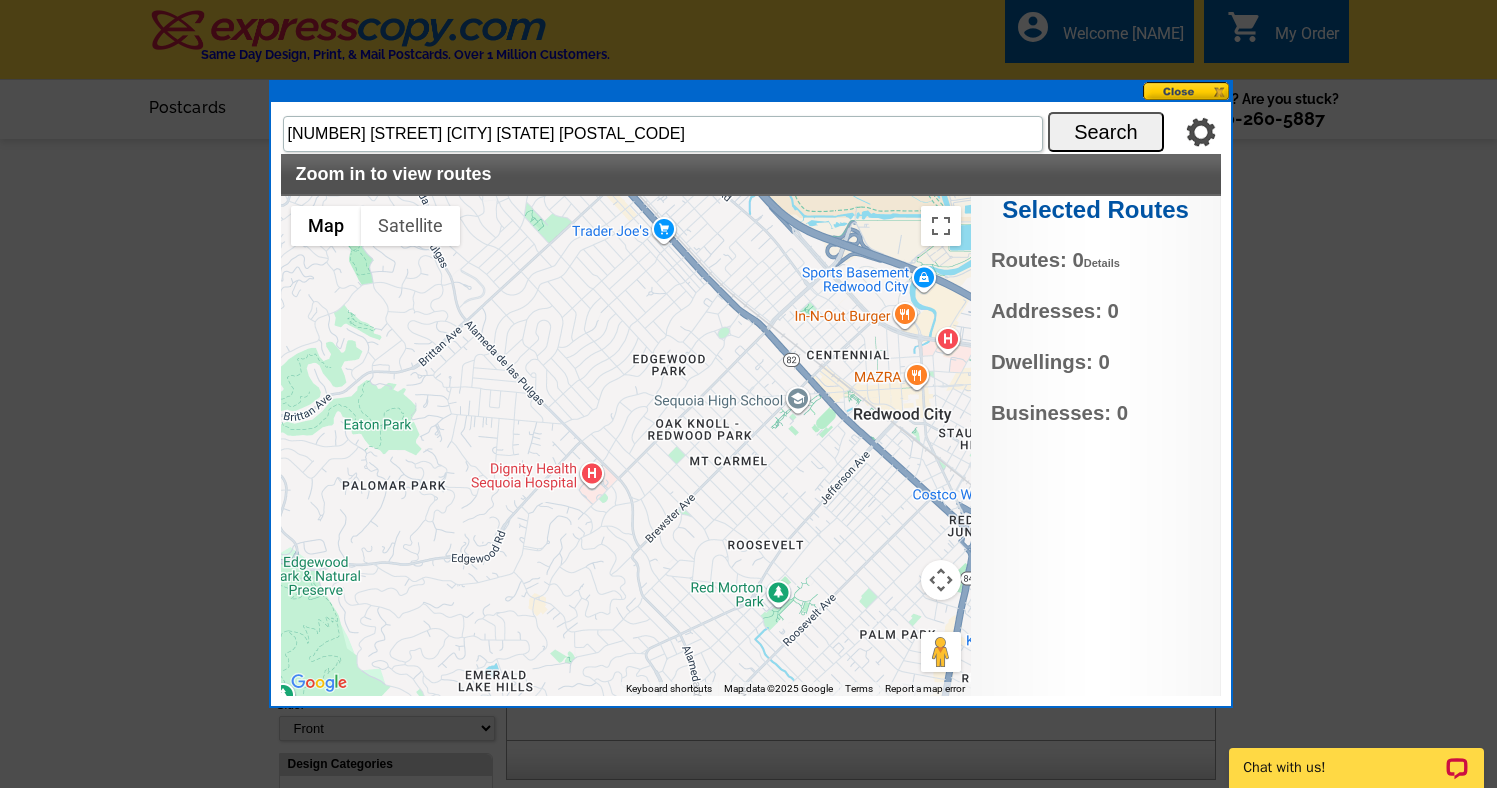 click on "Search" at bounding box center [1106, 132] 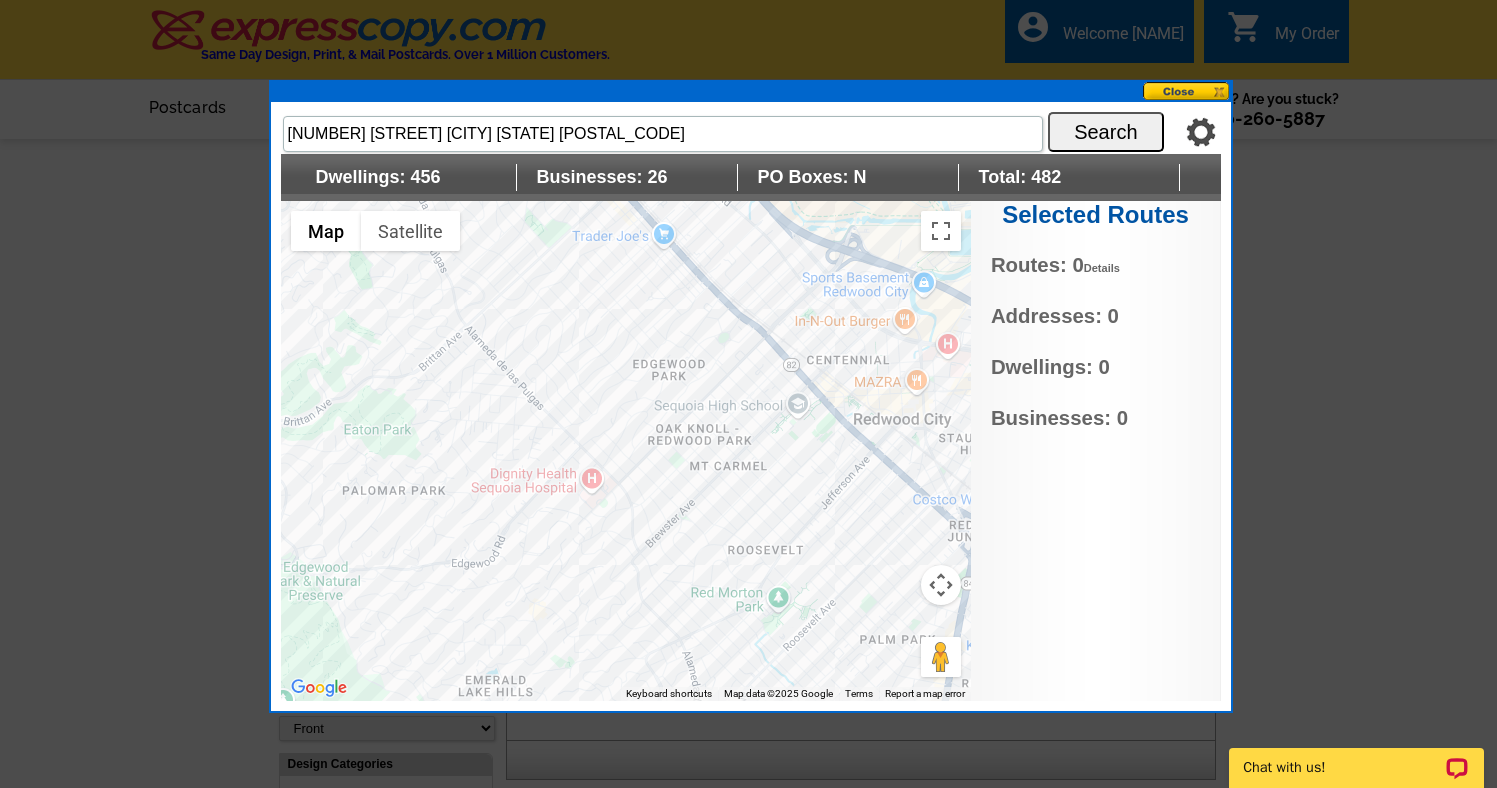 click at bounding box center [626, 451] 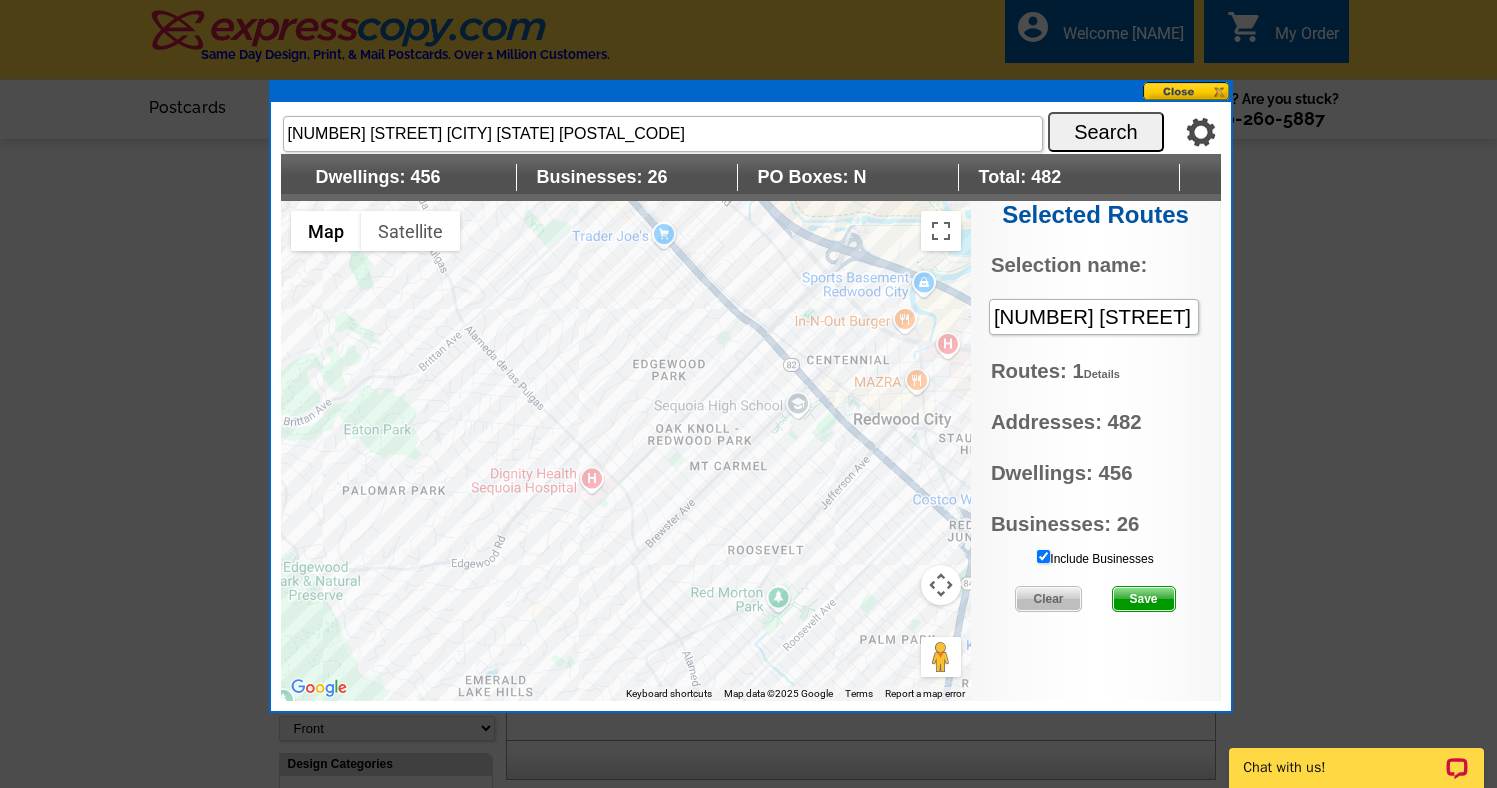 click at bounding box center [626, 451] 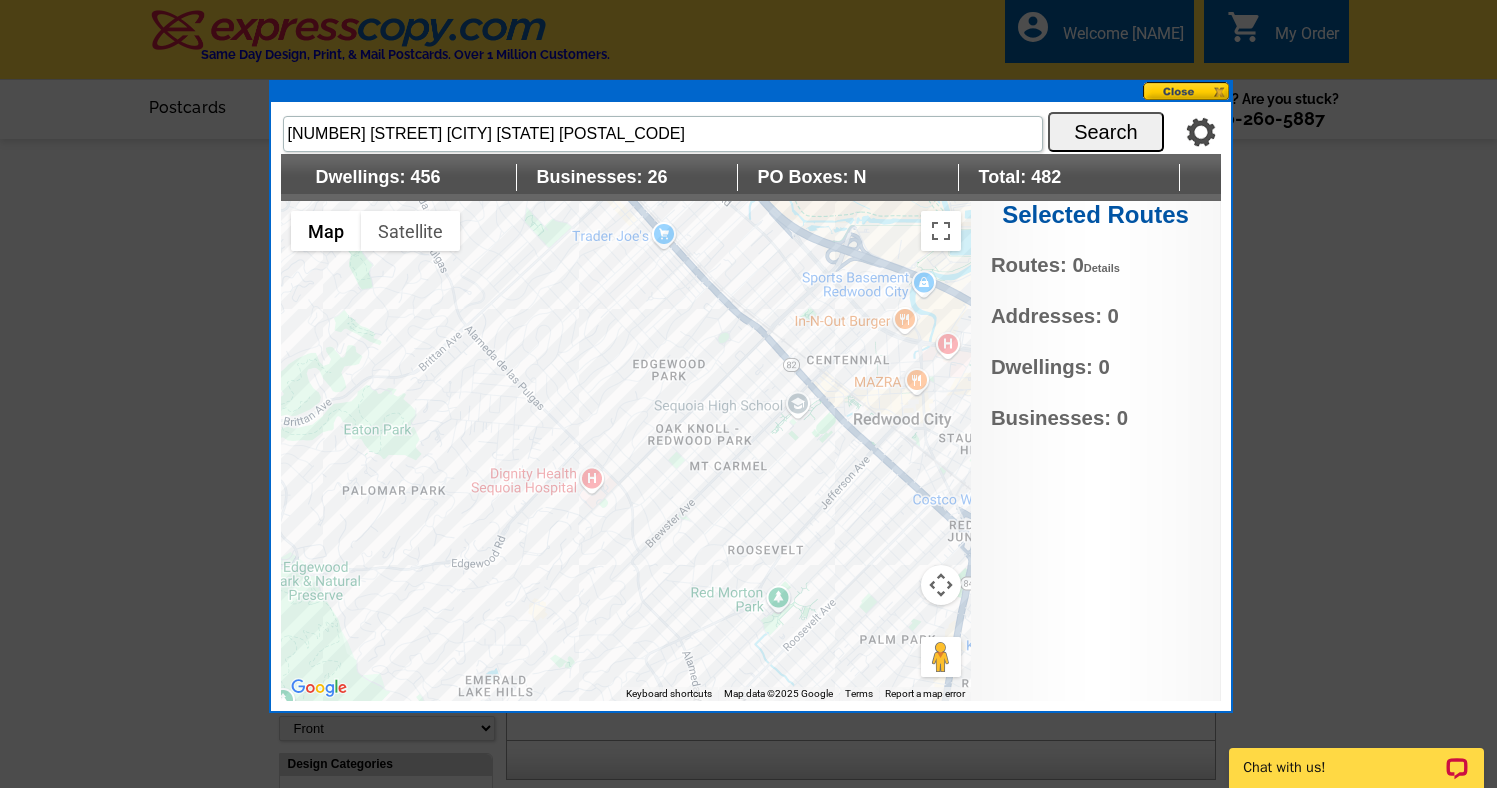 click at bounding box center [626, 451] 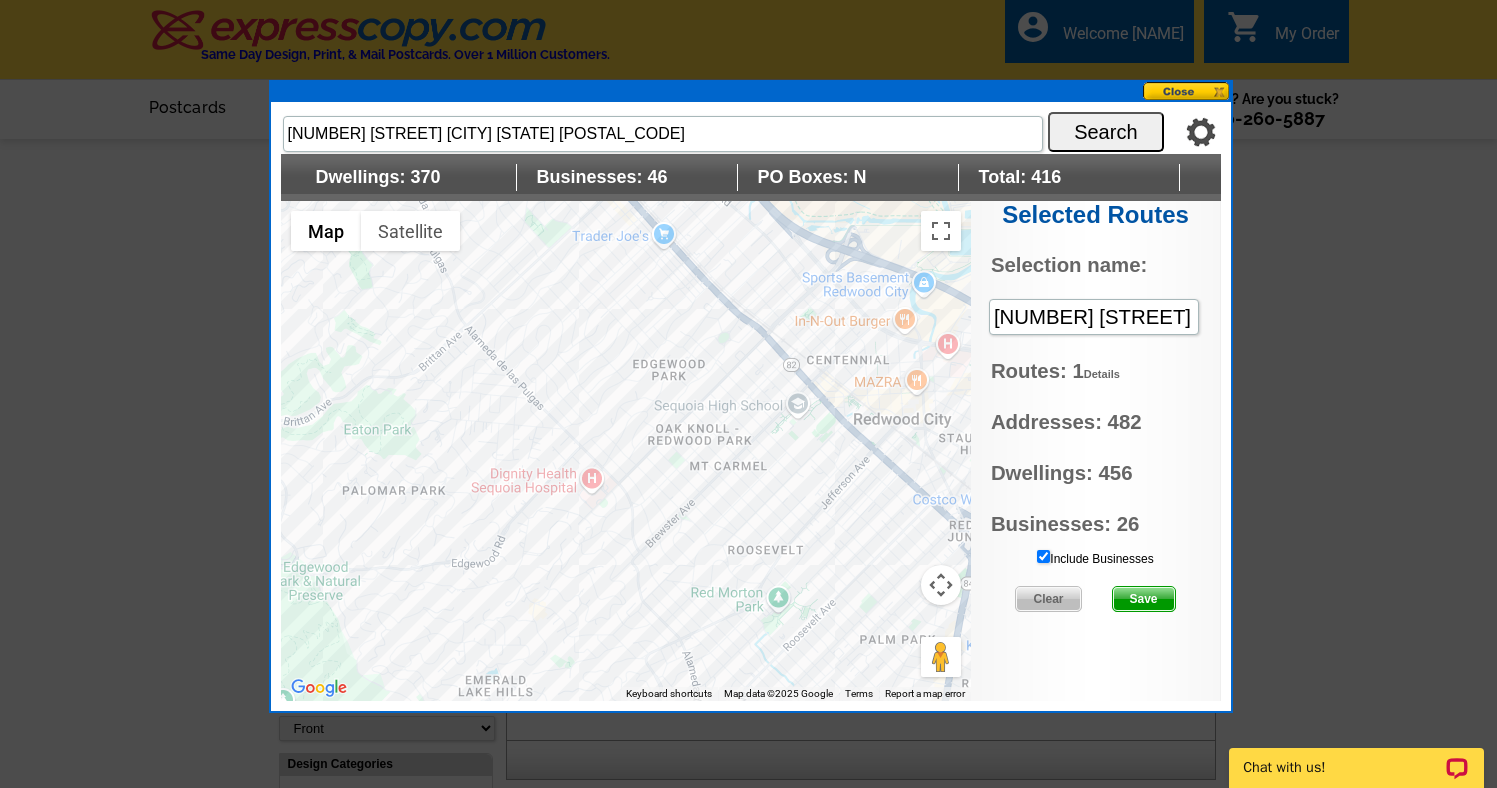 click at bounding box center (626, 451) 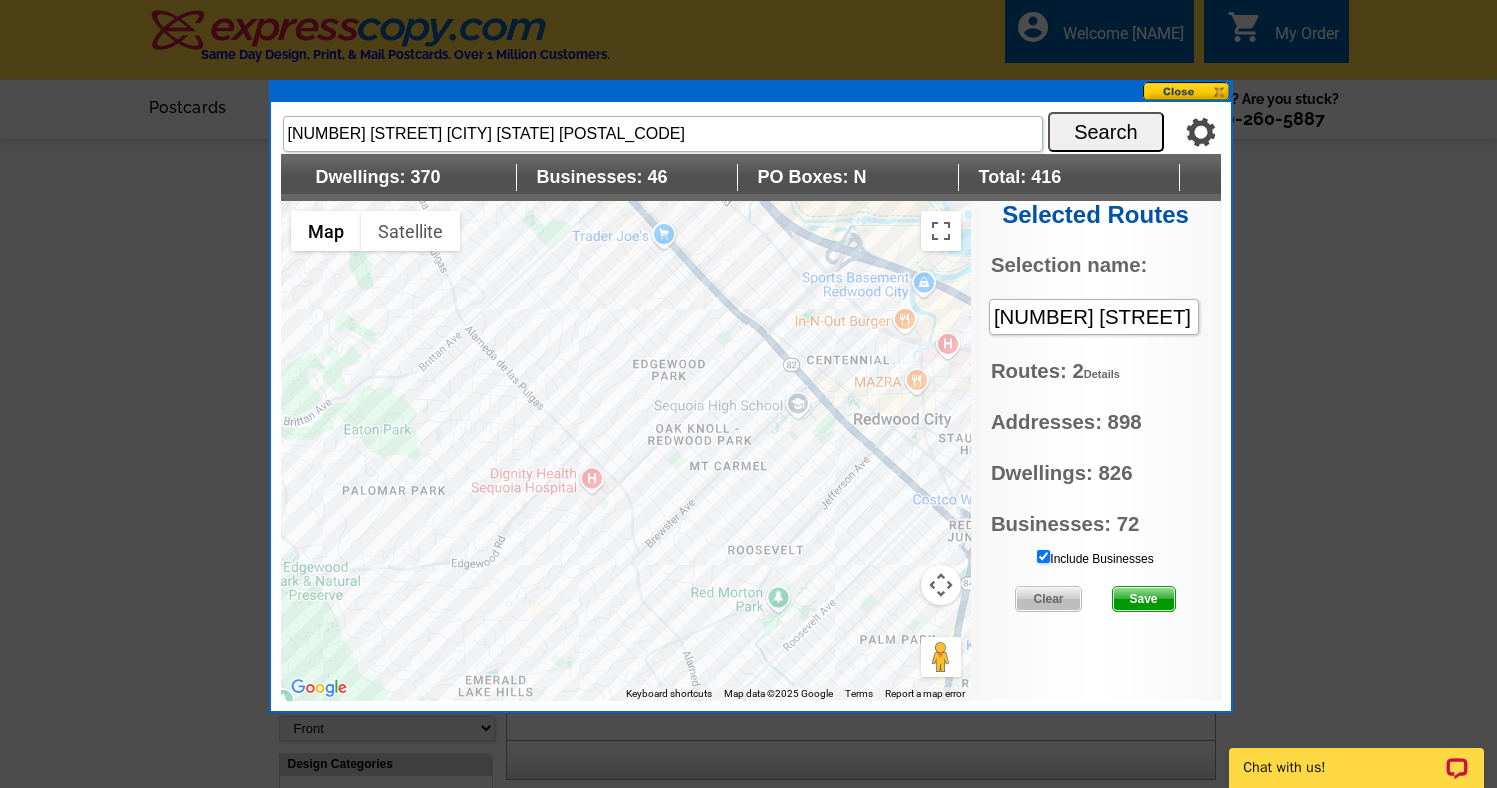 click at bounding box center (626, 451) 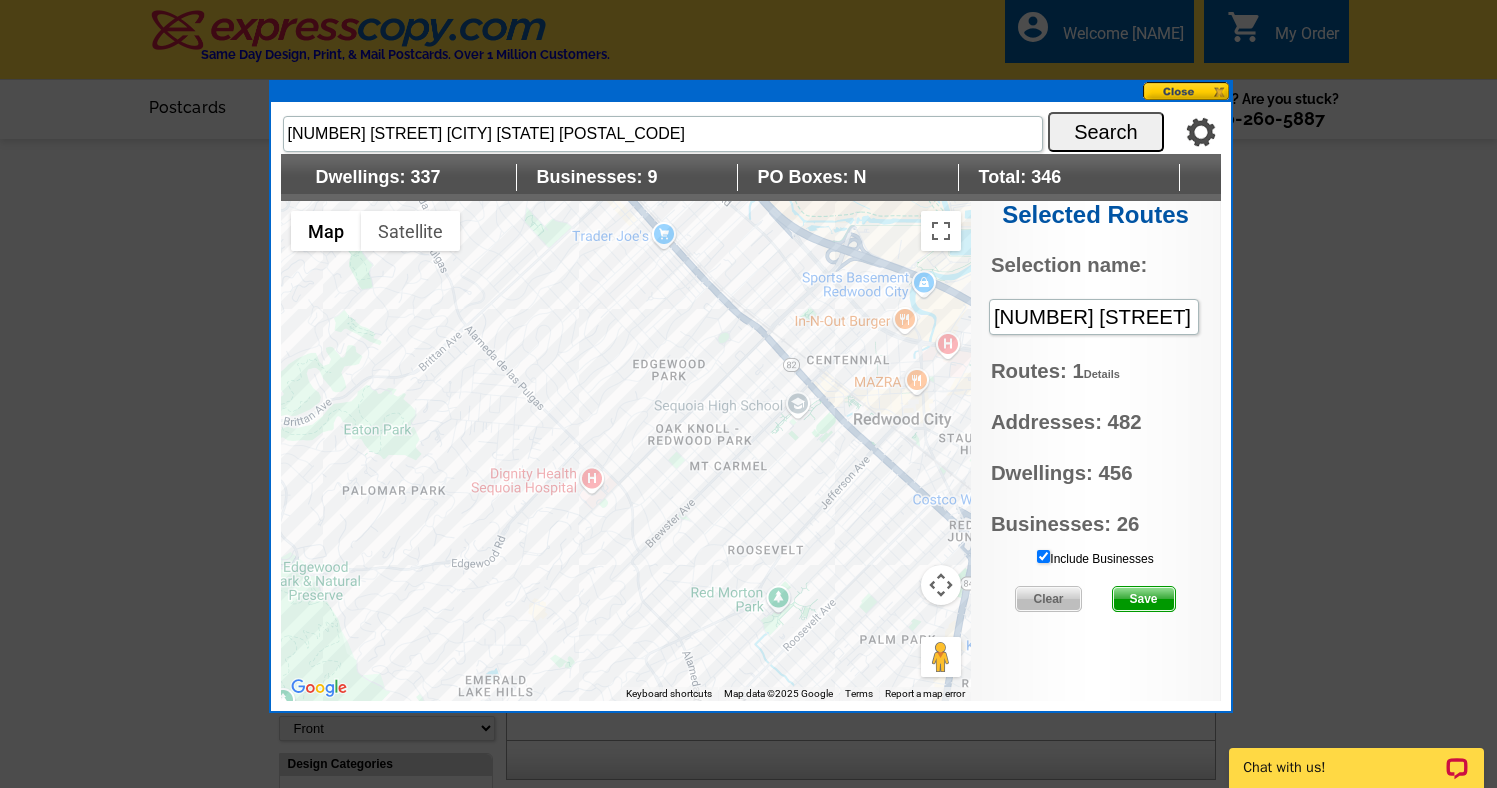 click at bounding box center (626, 451) 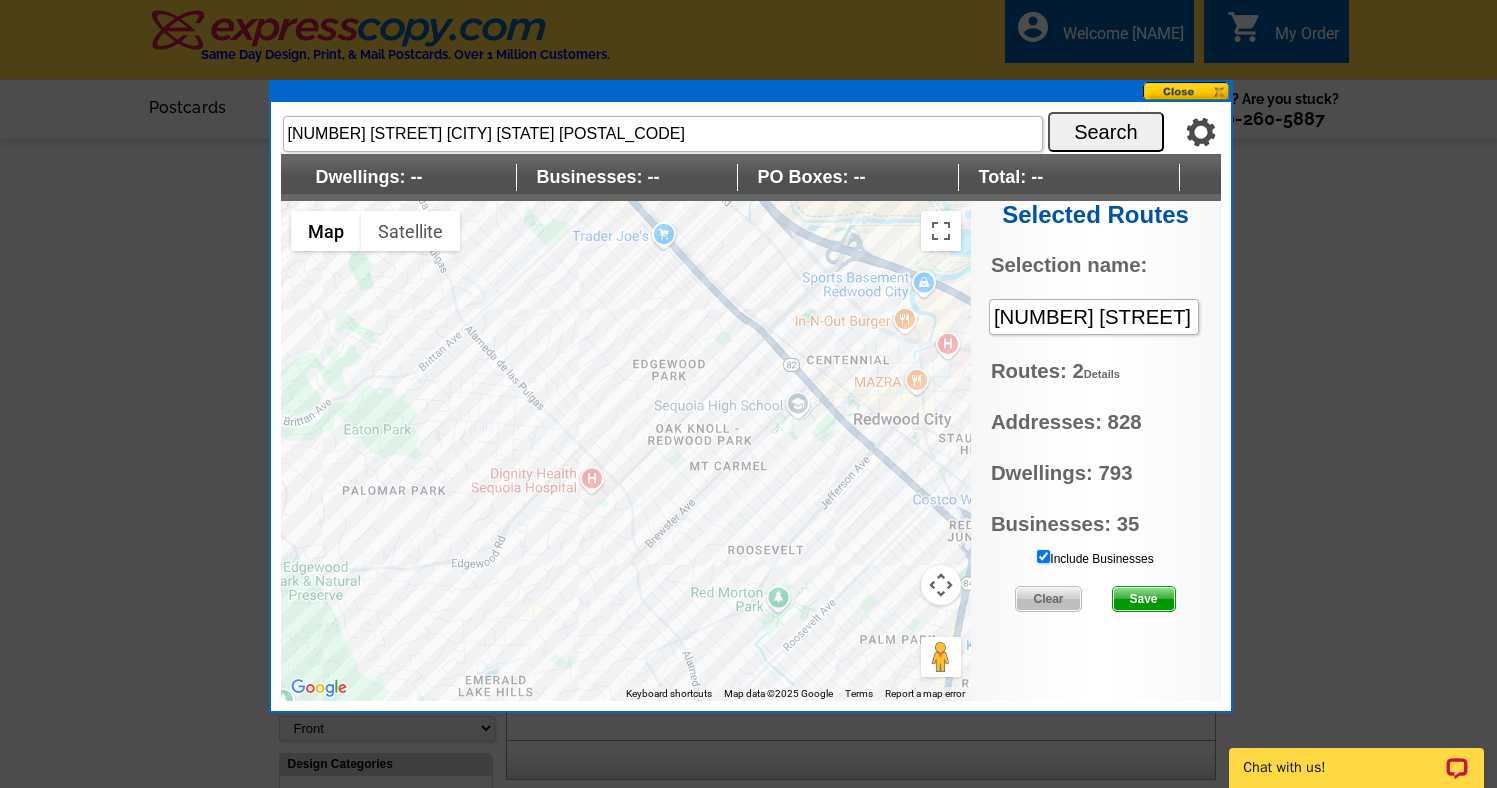 click at bounding box center (626, 451) 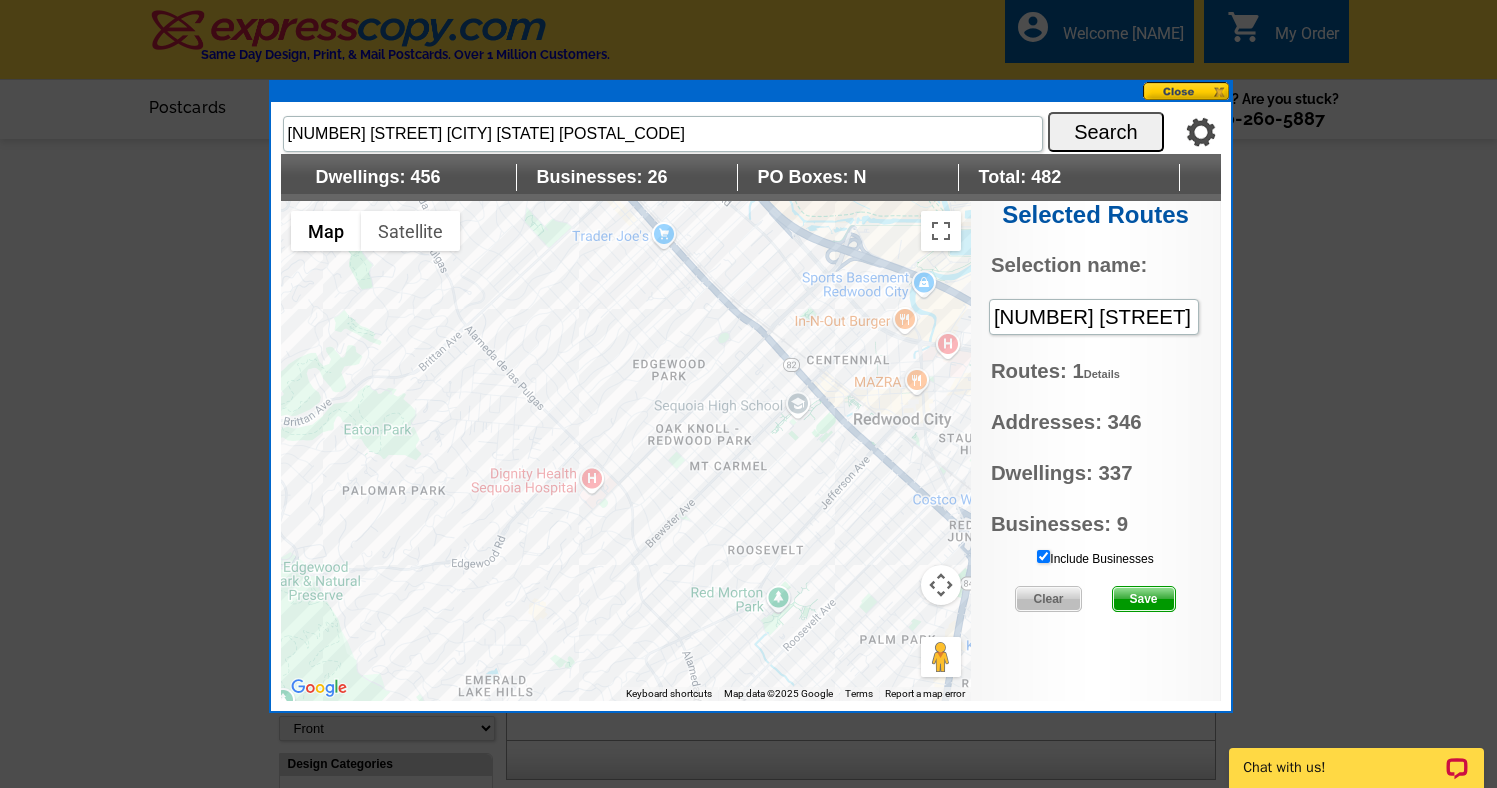 click at bounding box center [626, 451] 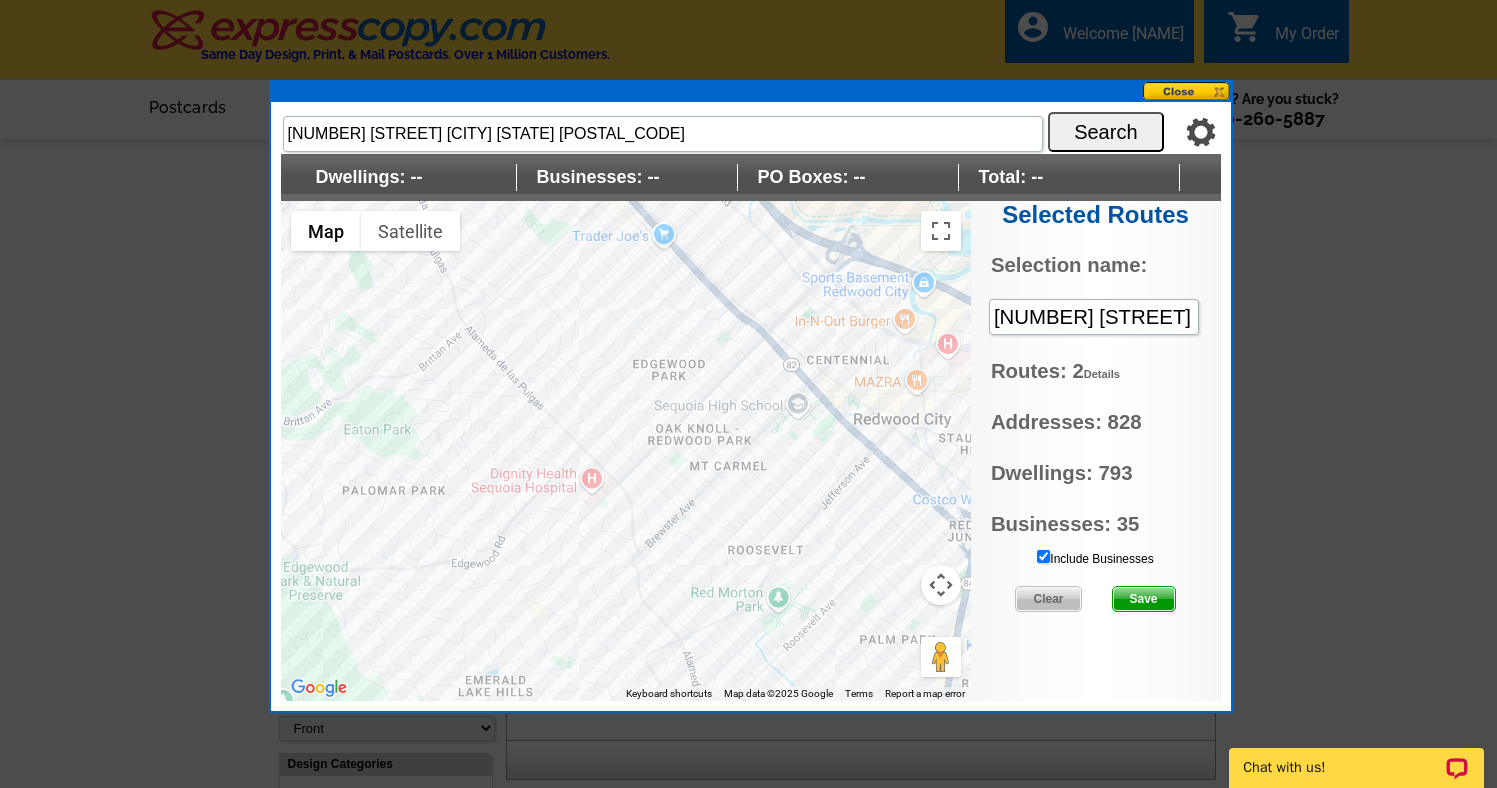 click at bounding box center (626, 451) 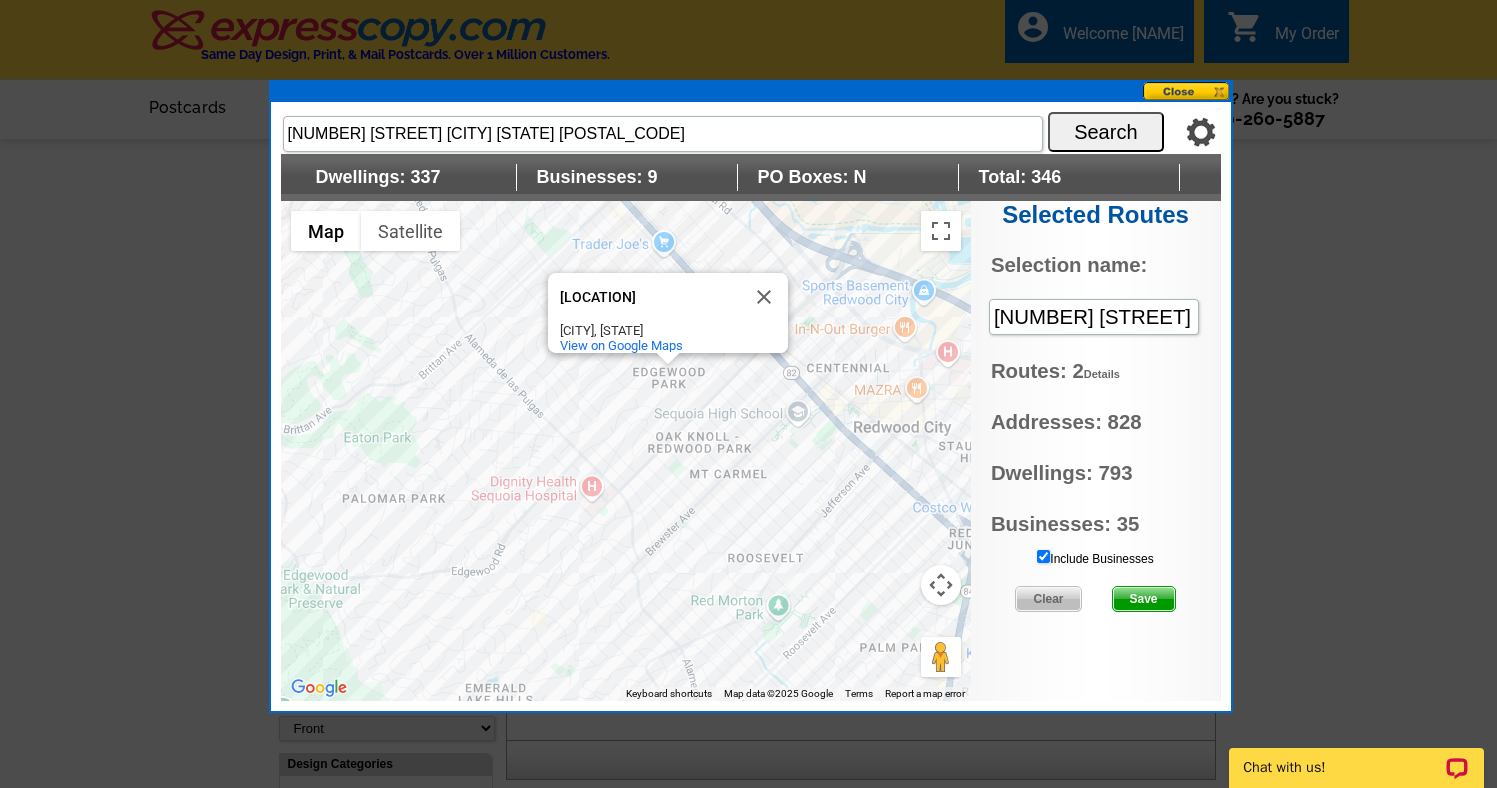 click on "[LOCATION] [LOCATION] [CITY], [STATE] View on Google Maps" at bounding box center (626, 451) 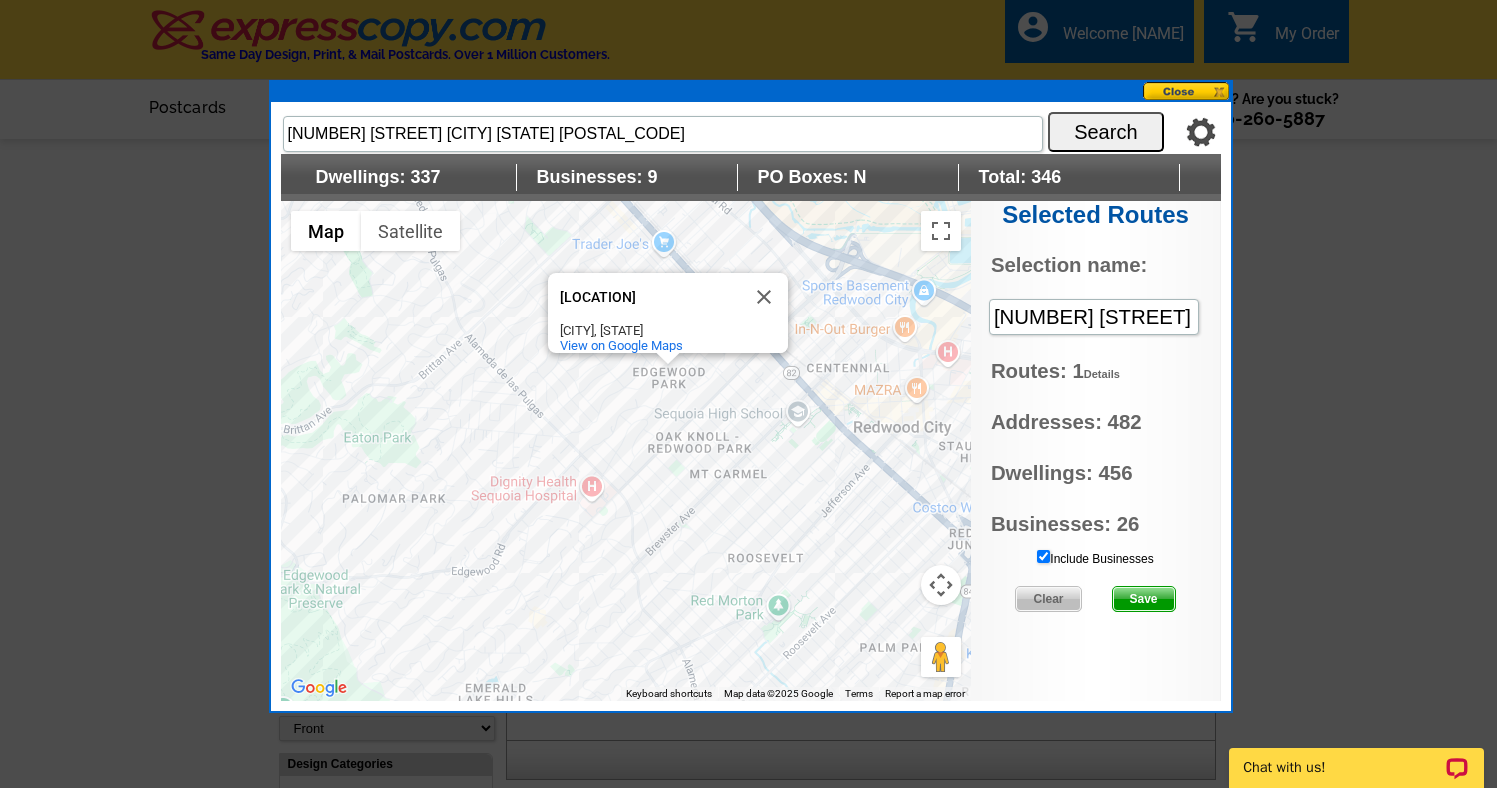 click on "[LOCATION] [LOCATION] [CITY], [STATE] View on Google Maps" at bounding box center (626, 451) 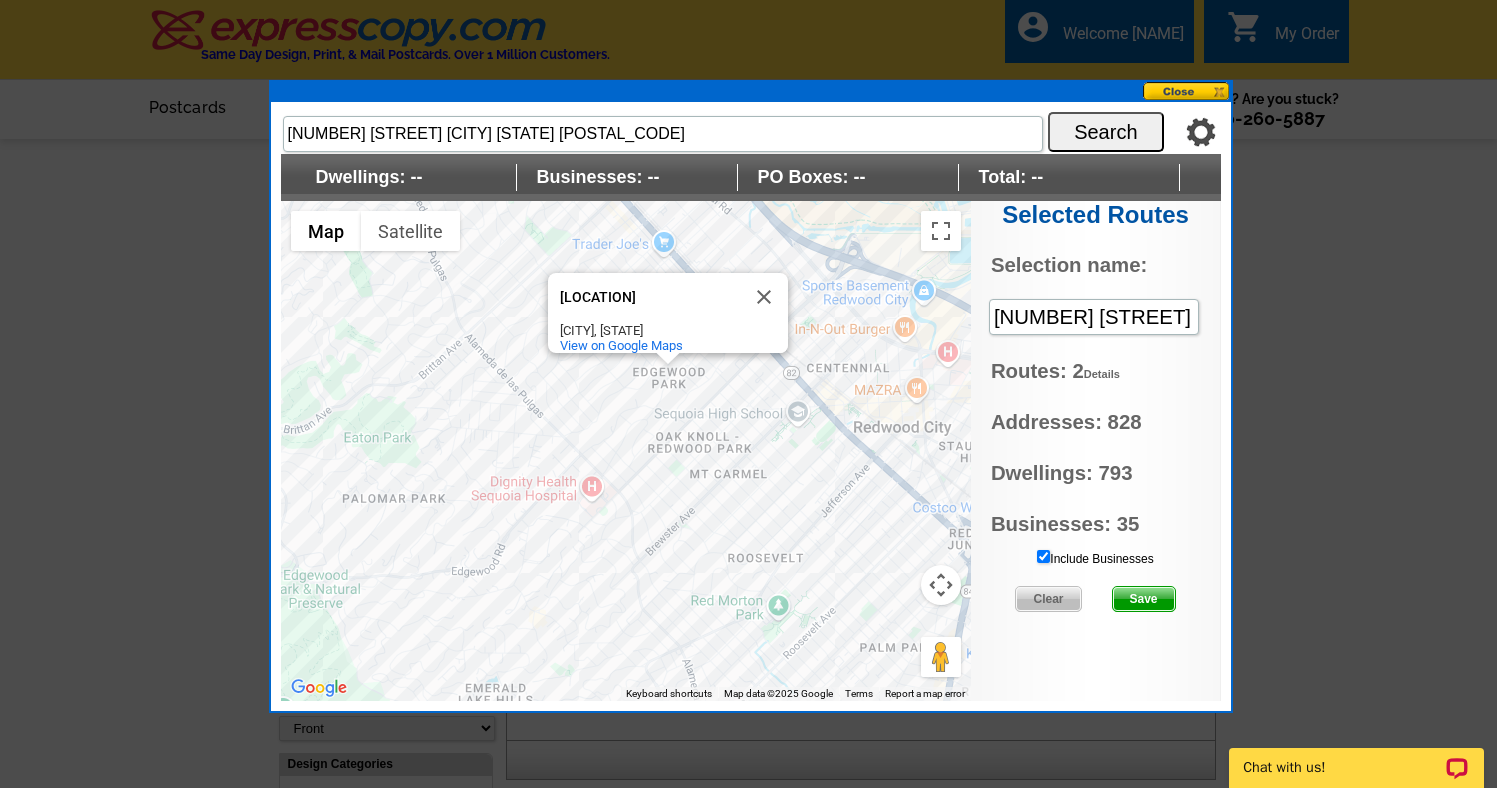 click at bounding box center [748, 394] 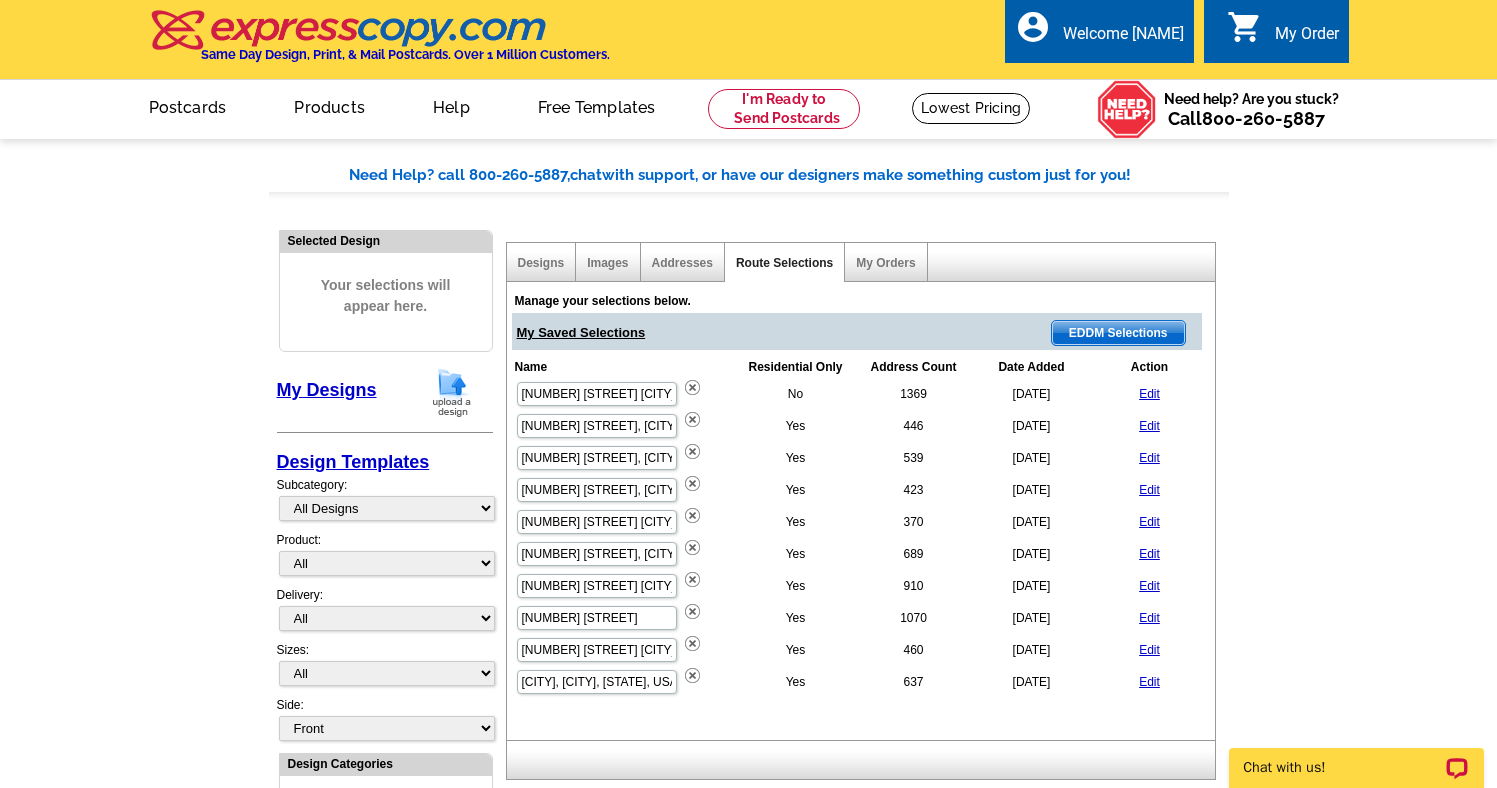 click on "Route Selections" at bounding box center [784, 263] 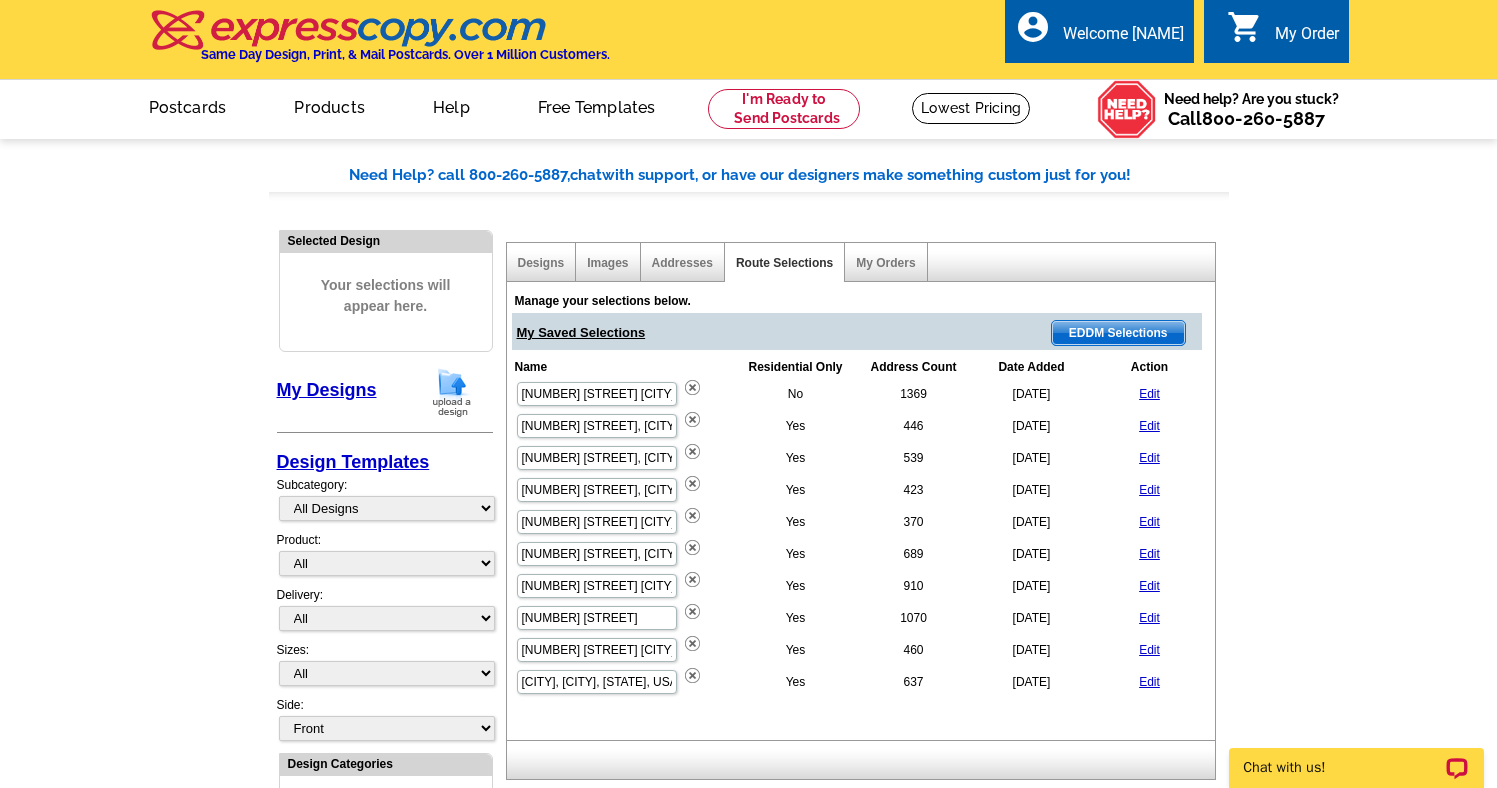 click on "EDDM Selections" at bounding box center [1118, 333] 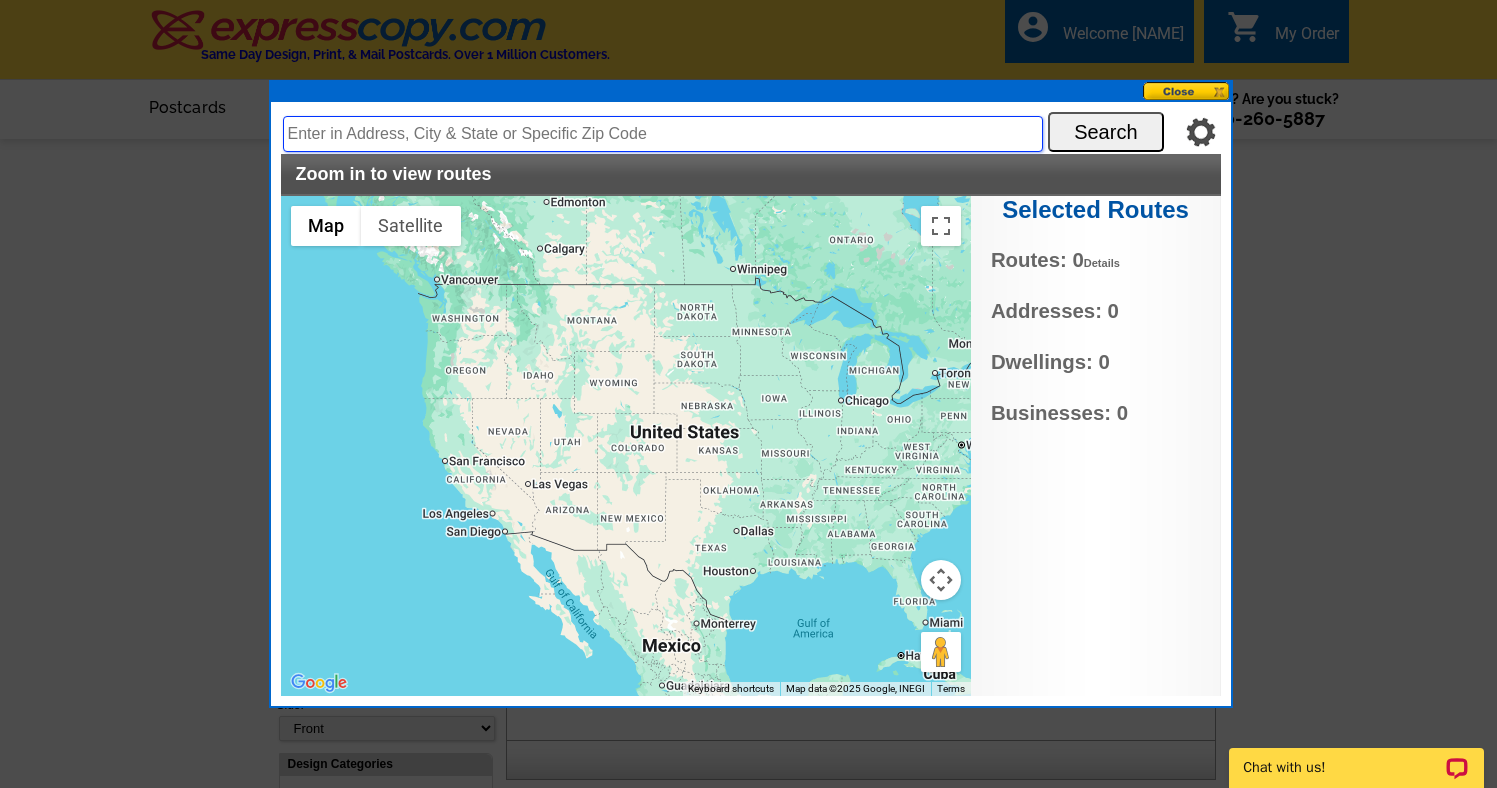 click at bounding box center [663, 134] 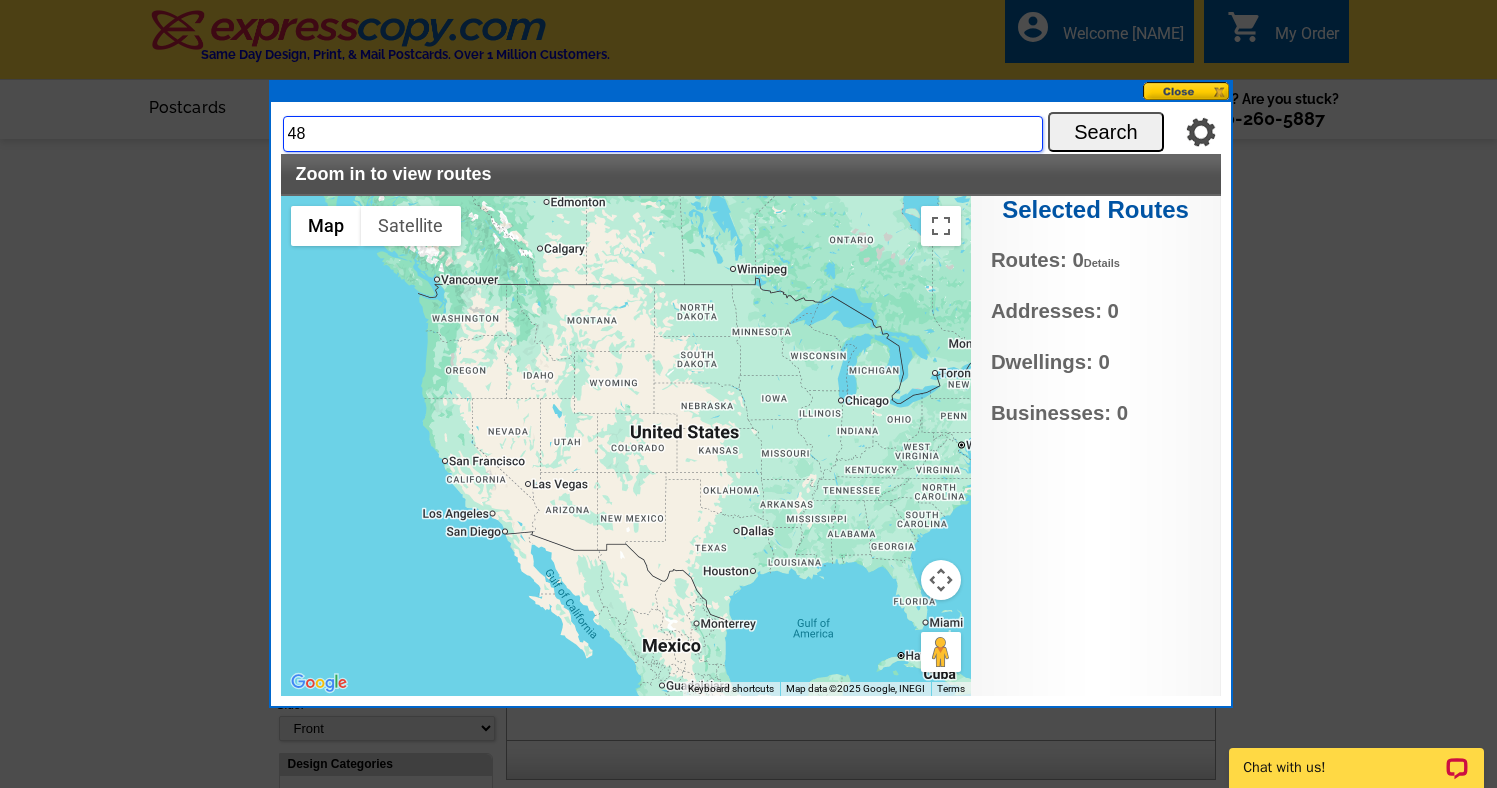 type on "[NUMBER] [STREET] [CITY] [STATE] [POSTAL_CODE]" 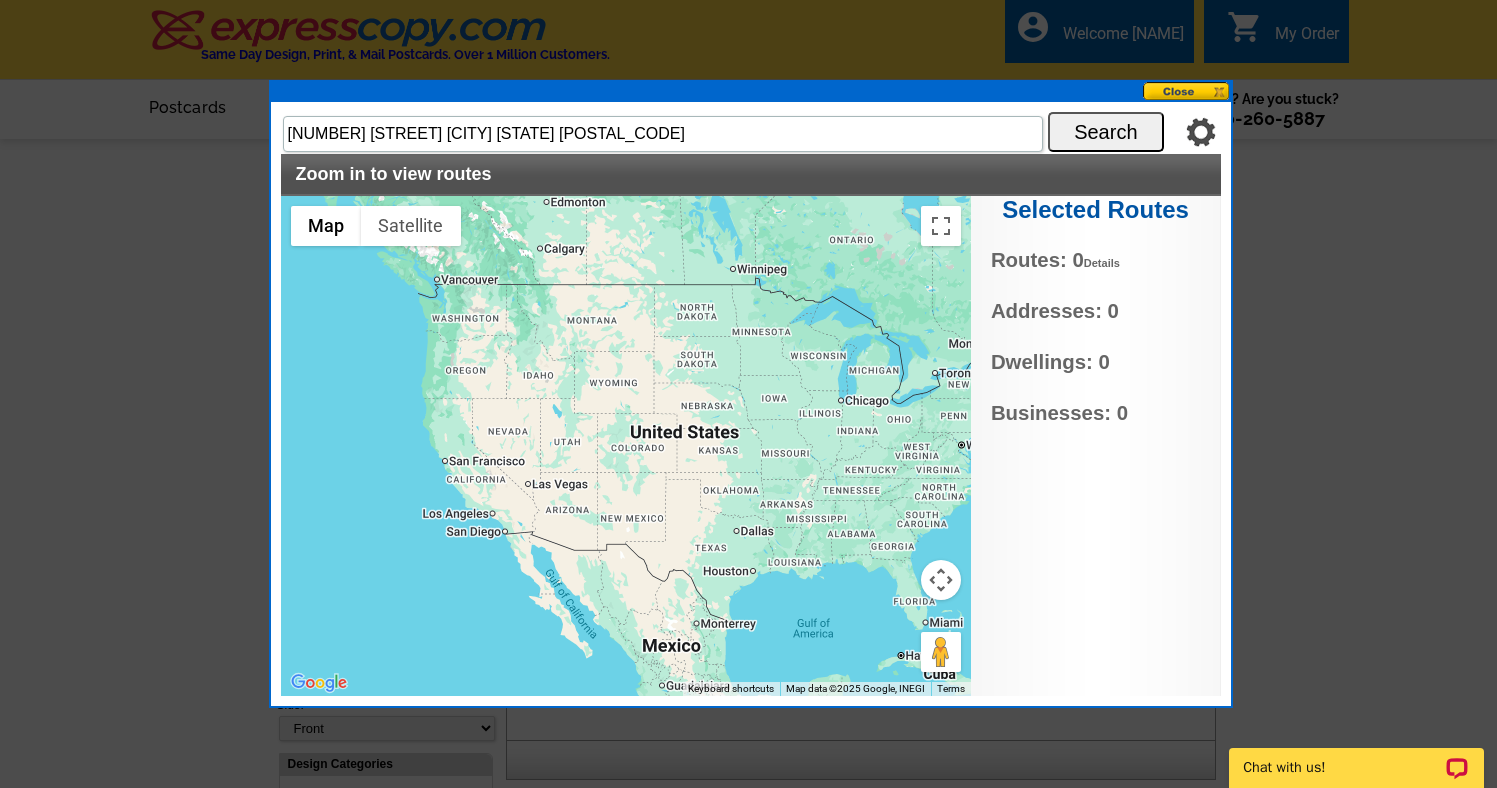 click on "Search" at bounding box center (1106, 132) 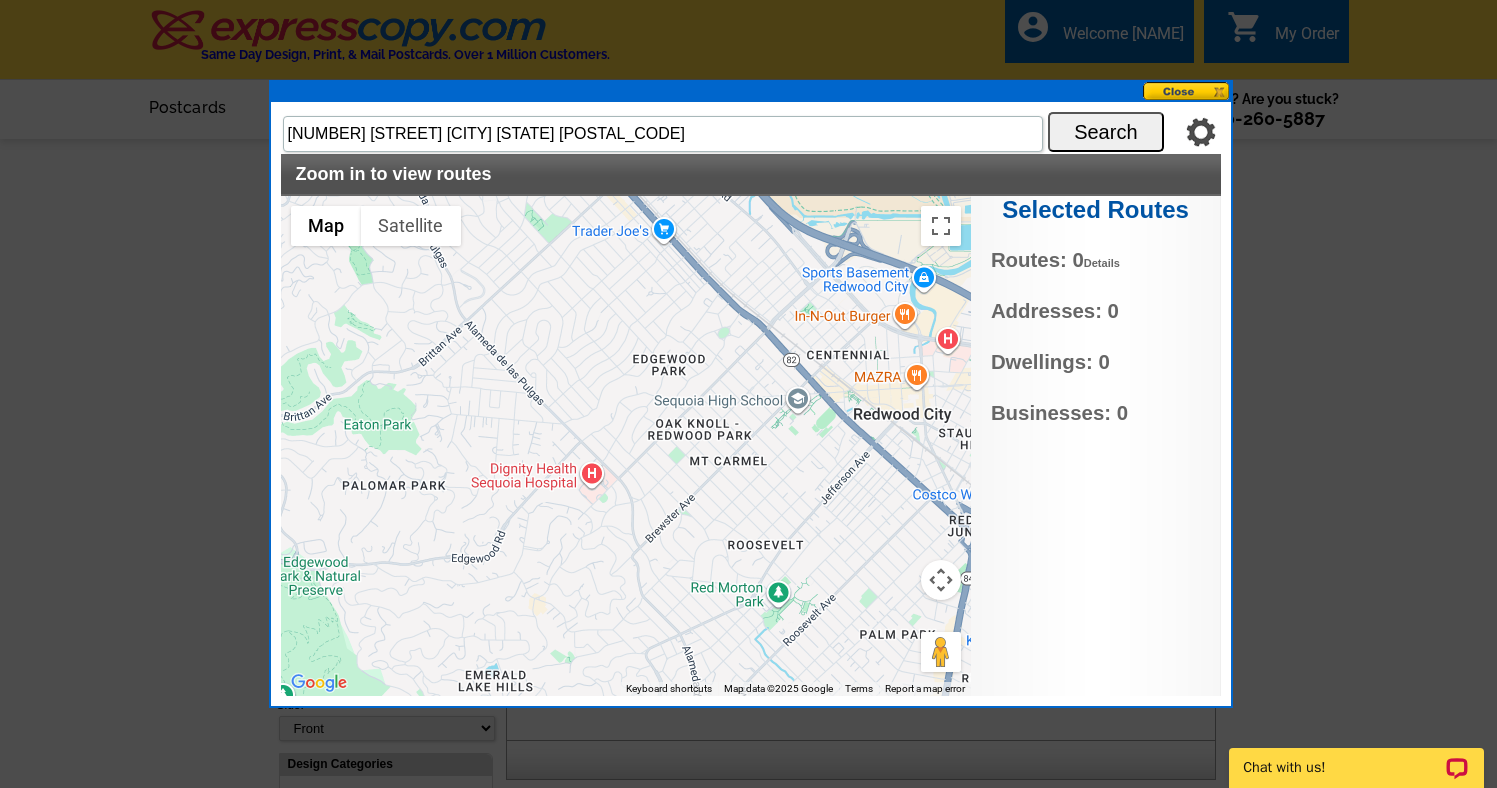 click at bounding box center (626, 446) 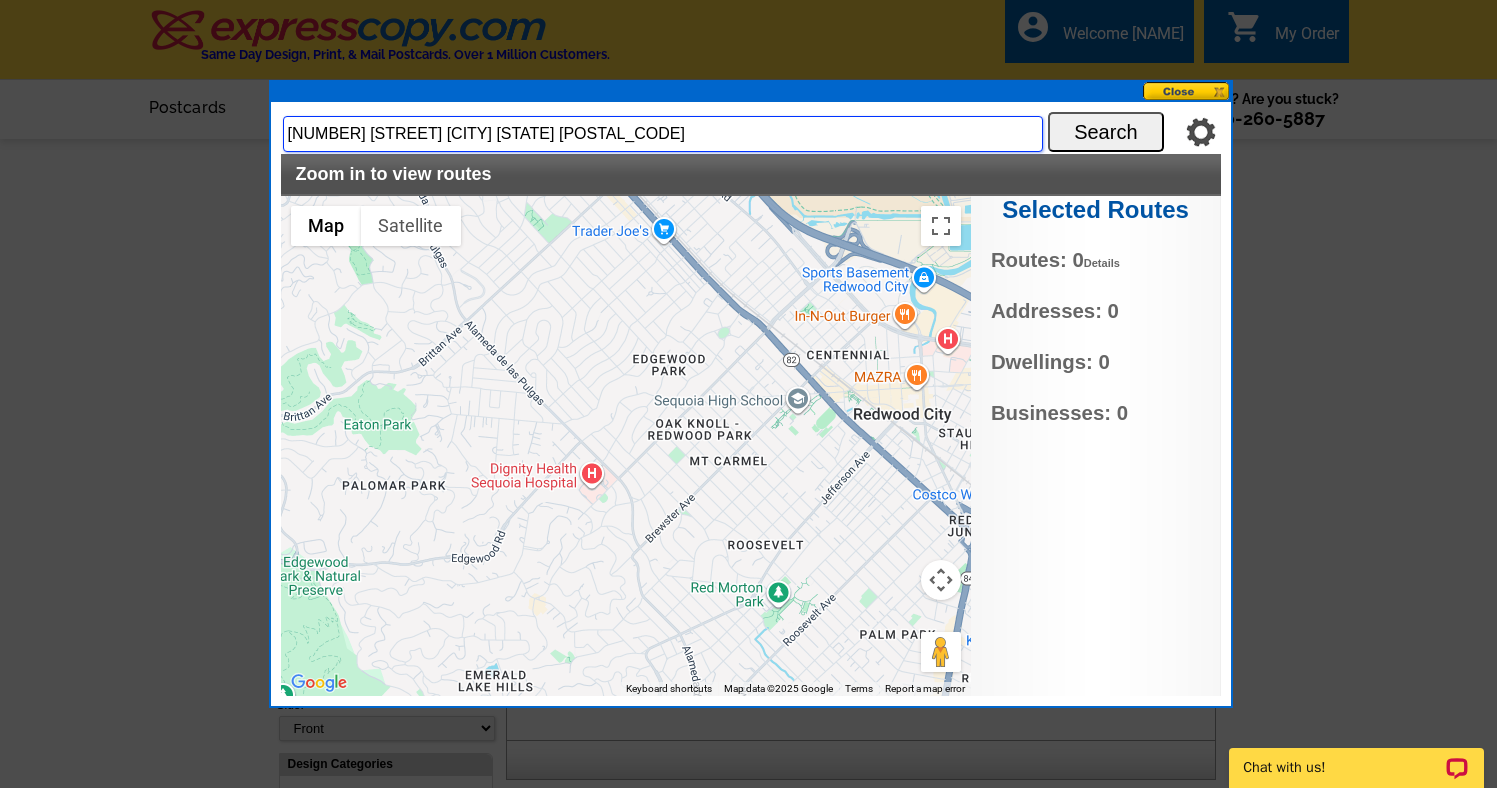 click on "[NUMBER] [STREET] [CITY] [STATE] [POSTAL_CODE]" at bounding box center (663, 134) 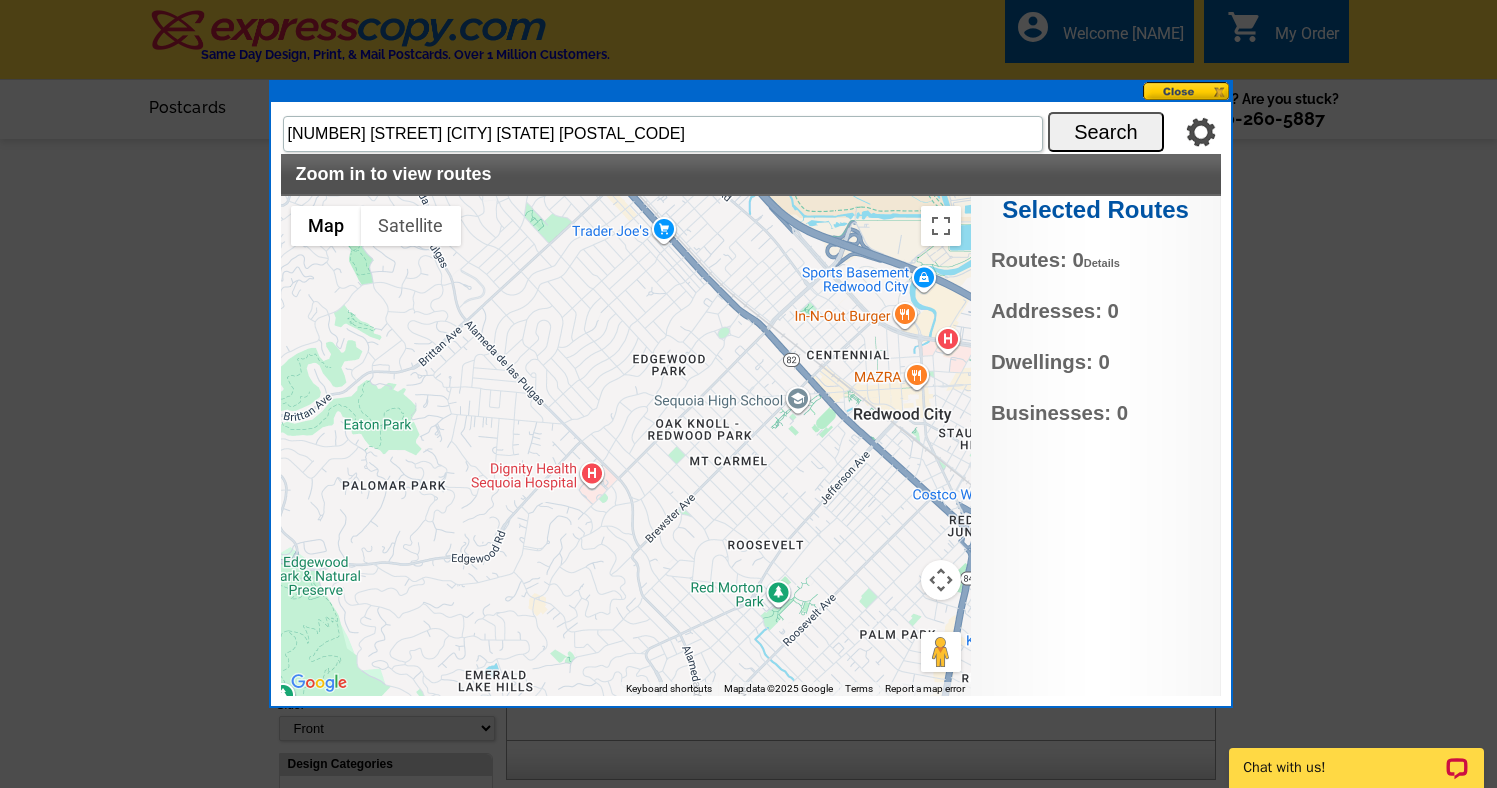 click at bounding box center [626, 446] 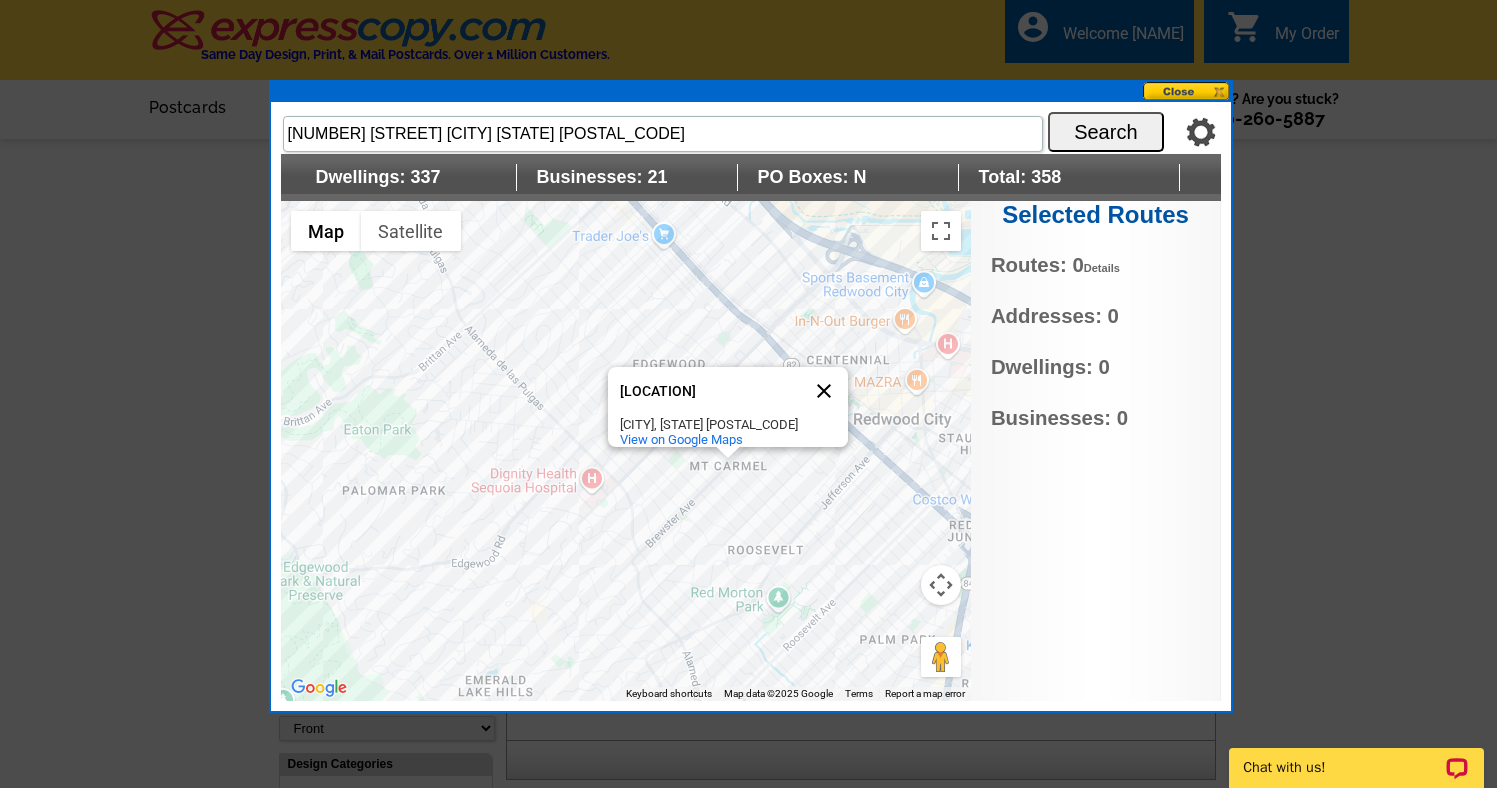 click at bounding box center (824, 391) 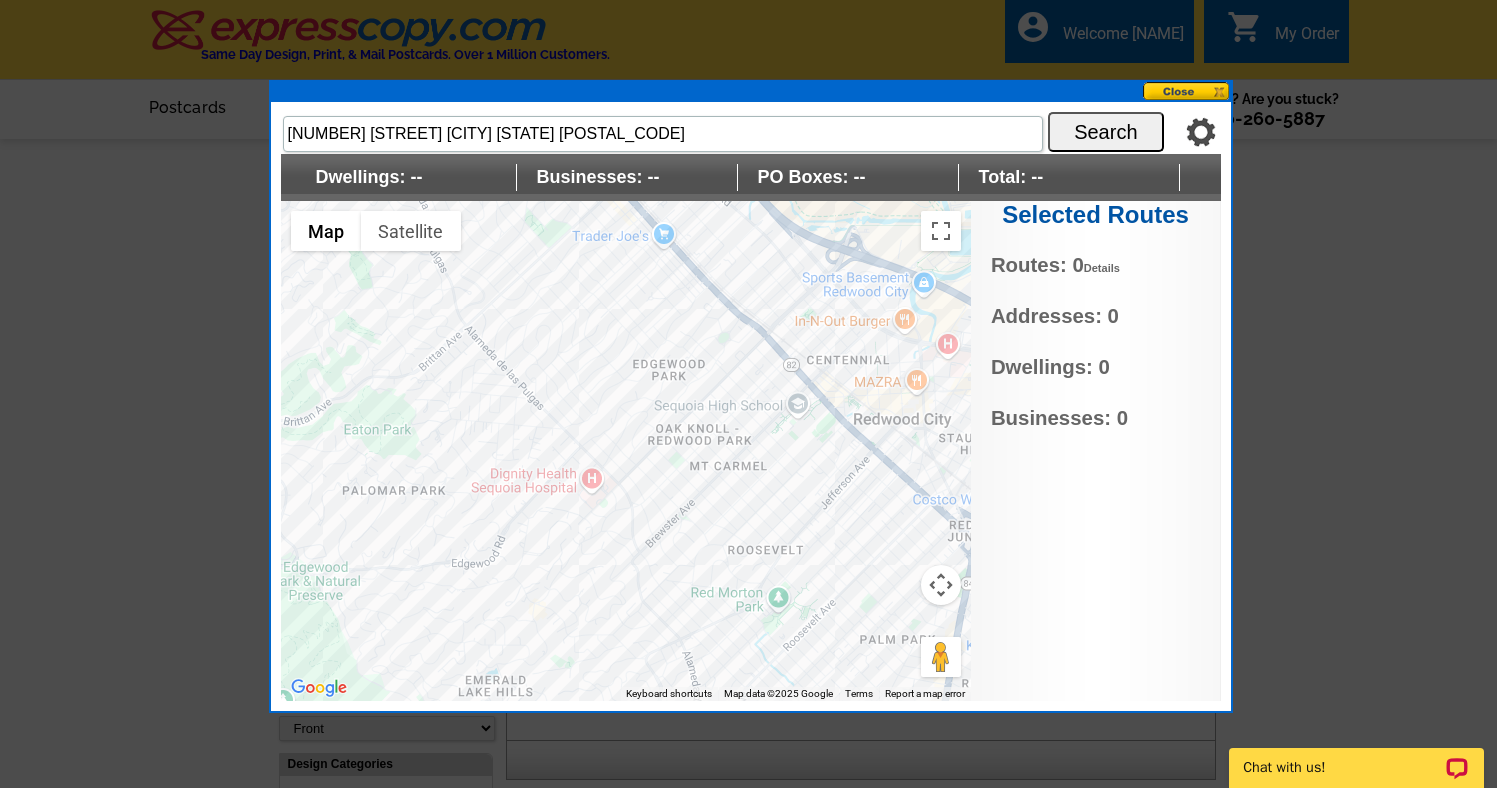 click at bounding box center (626, 451) 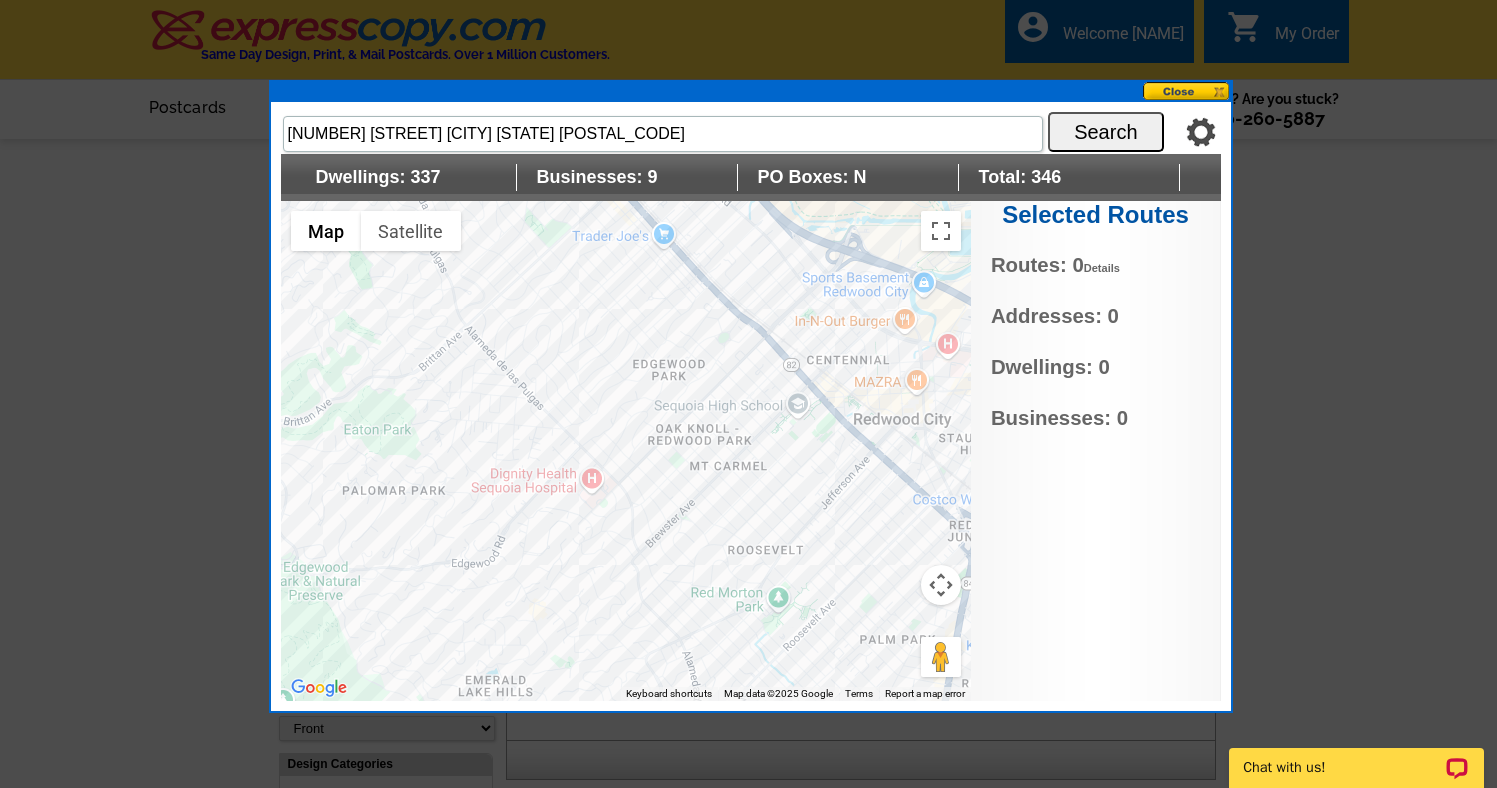 click at bounding box center [626, 451] 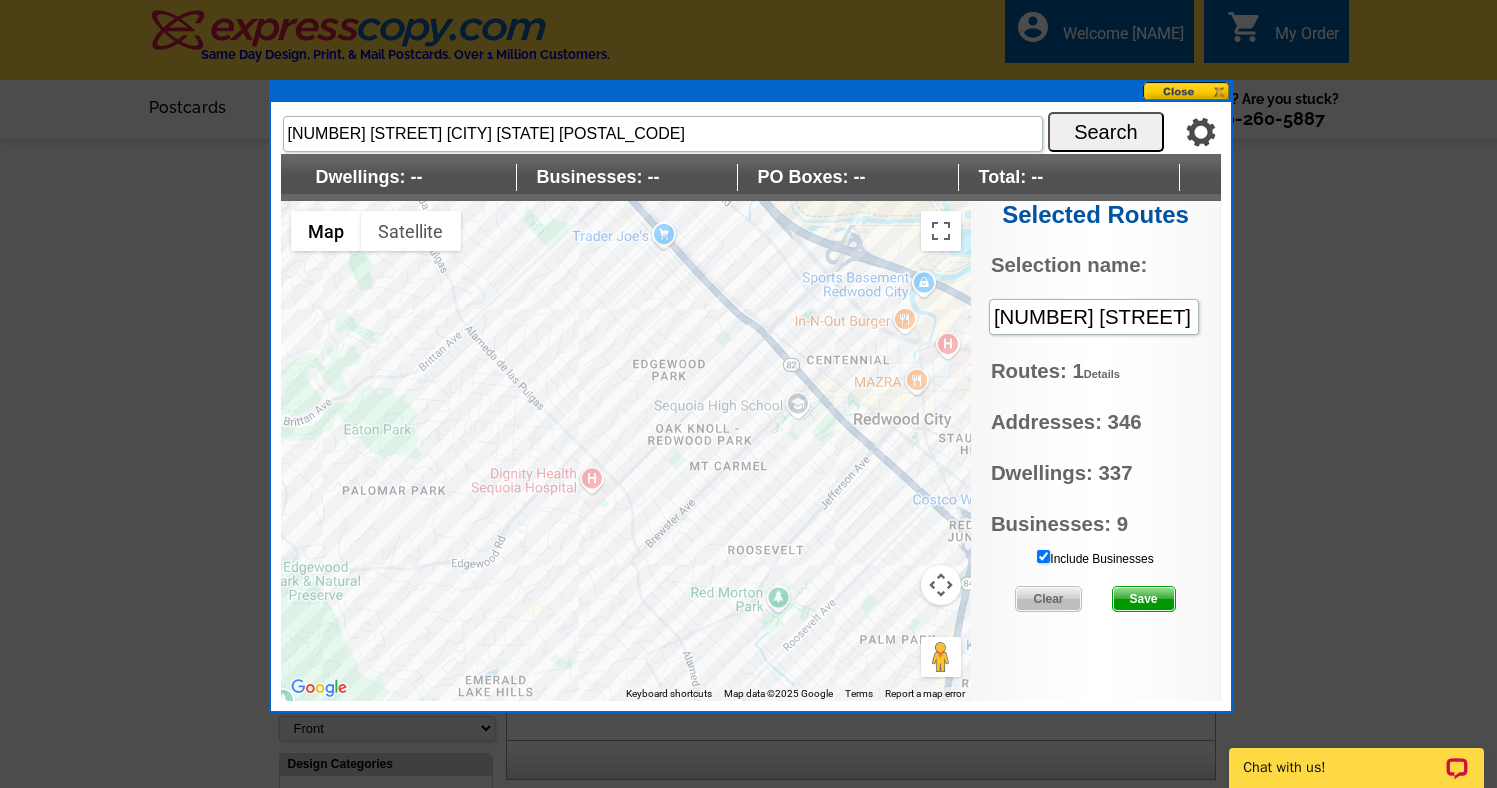 click at bounding box center [626, 451] 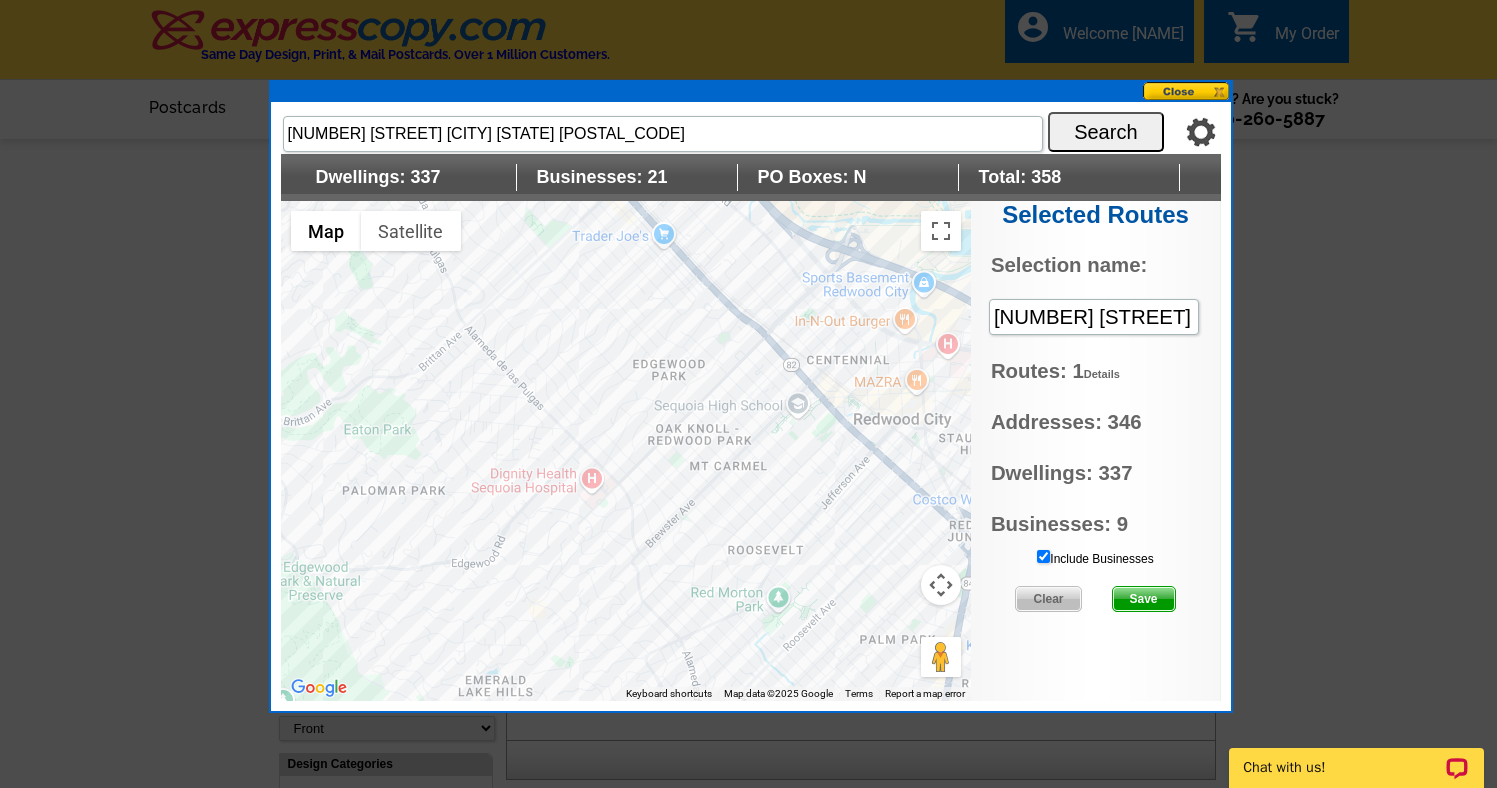 click at bounding box center [626, 451] 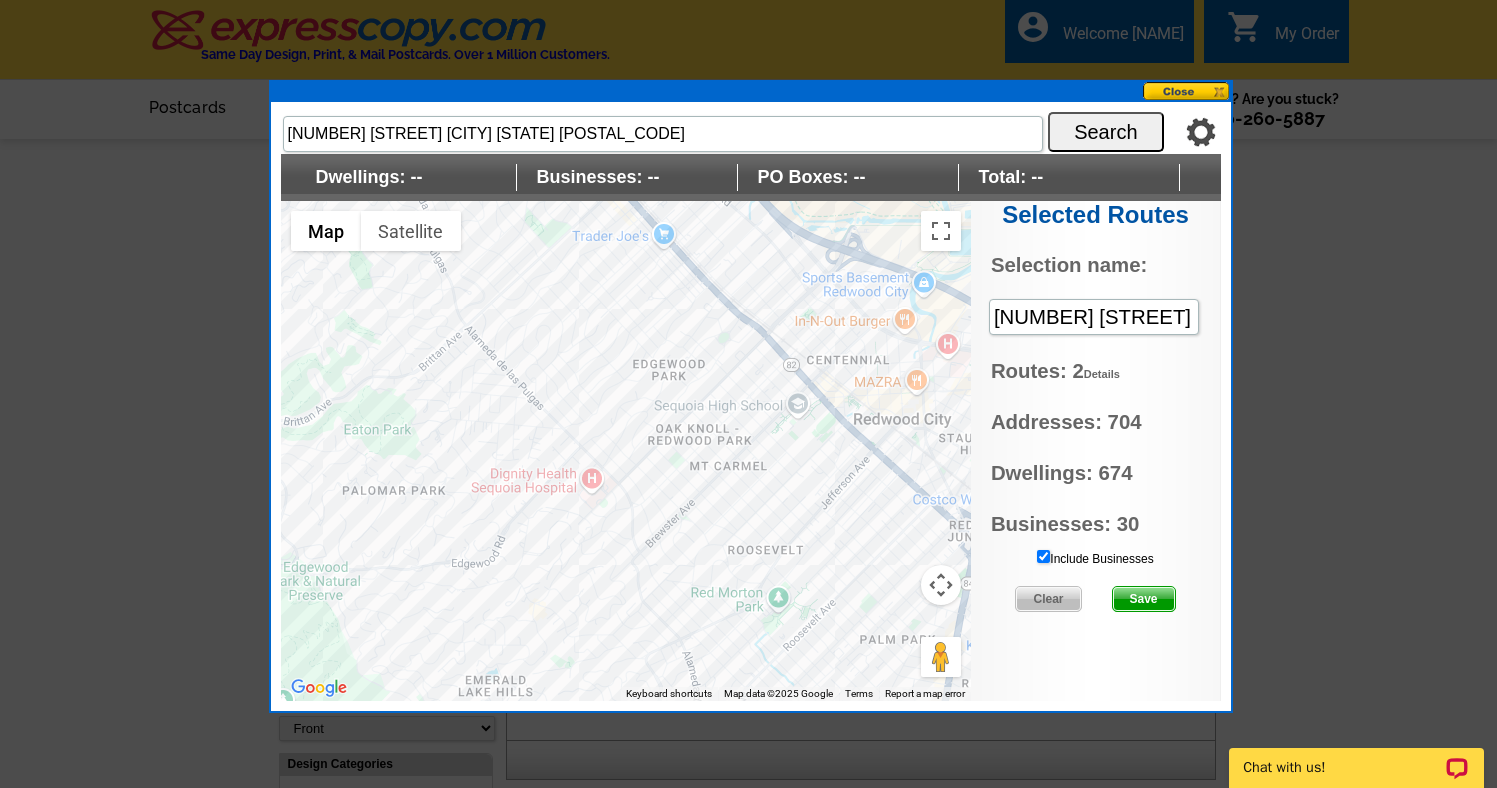 click at bounding box center (748, 394) 